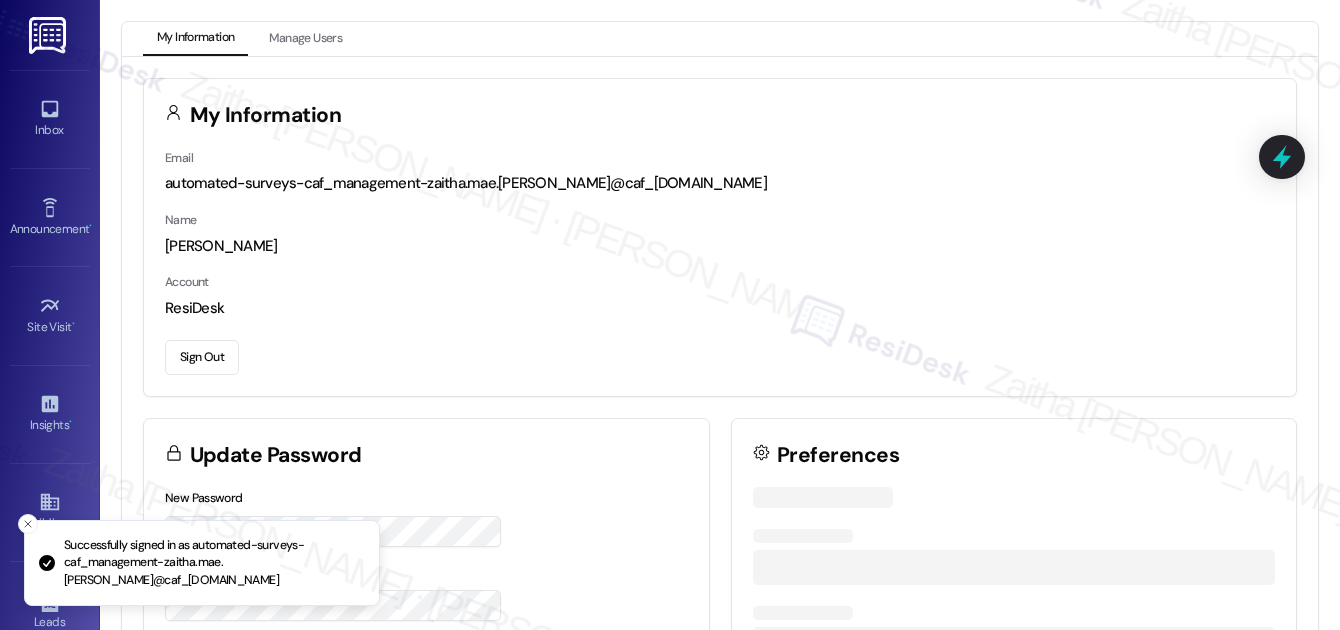 scroll, scrollTop: 0, scrollLeft: 0, axis: both 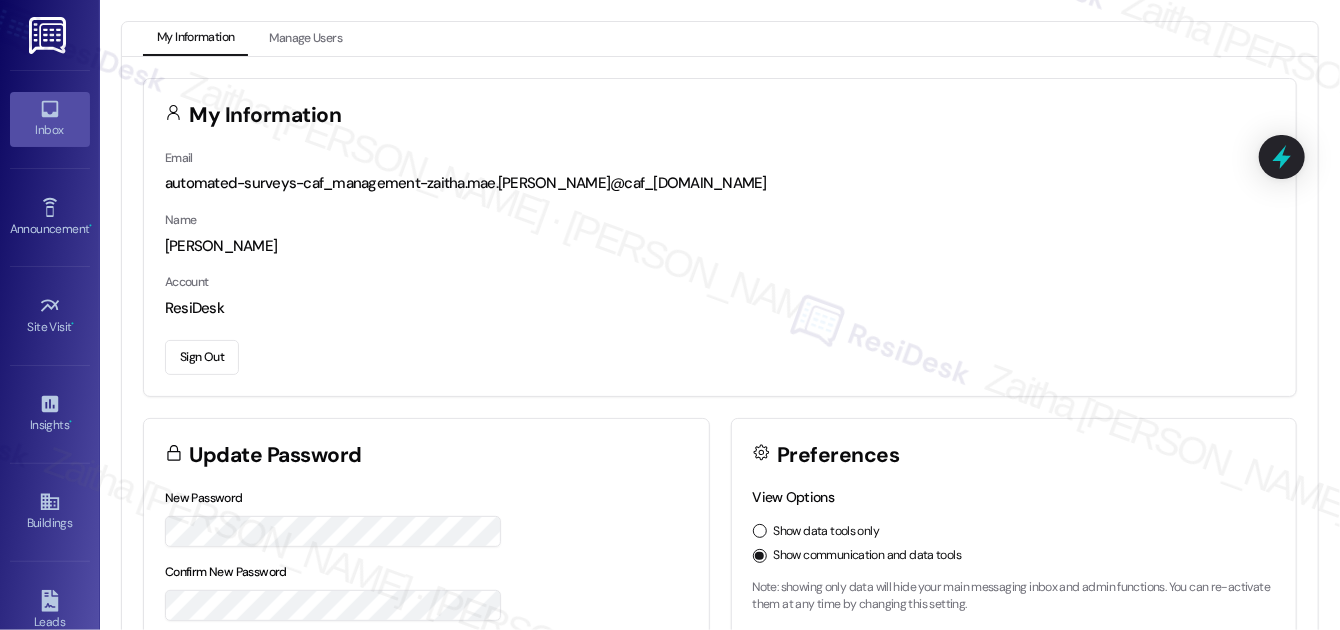 click on "Inbox" at bounding box center (50, 130) 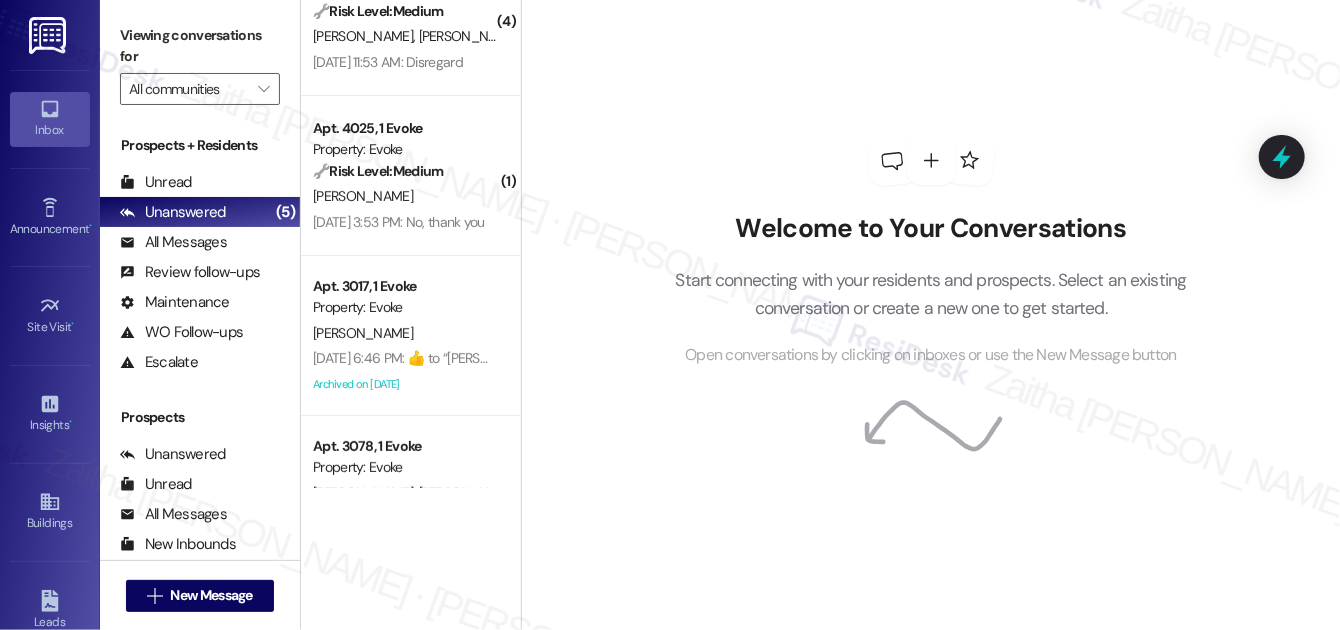 scroll, scrollTop: 90, scrollLeft: 0, axis: vertical 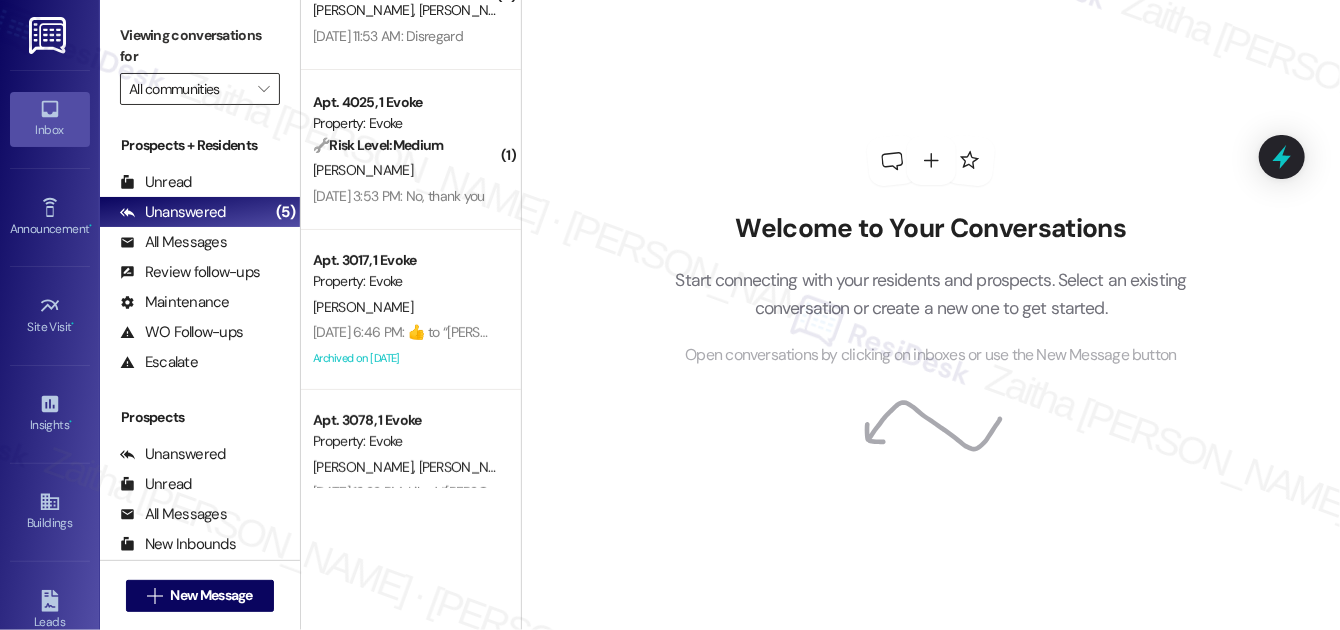 click on "All communities" at bounding box center [188, 89] 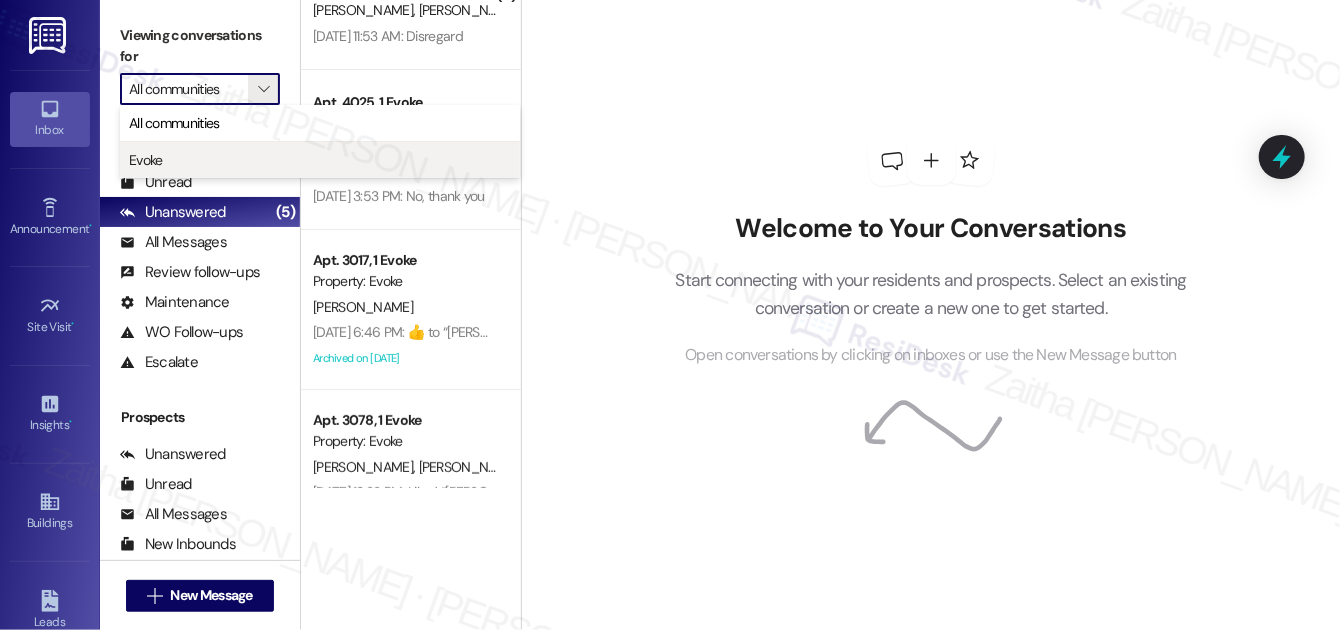 click on "Evoke" at bounding box center [320, 160] 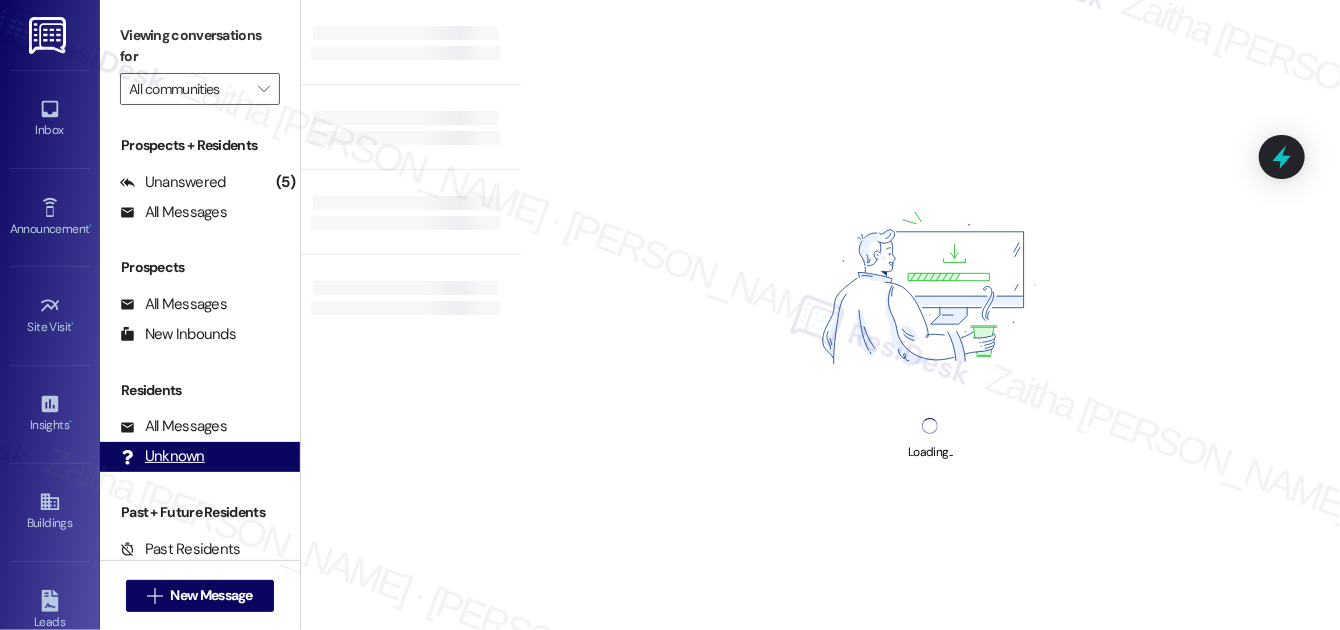 type on "Evoke" 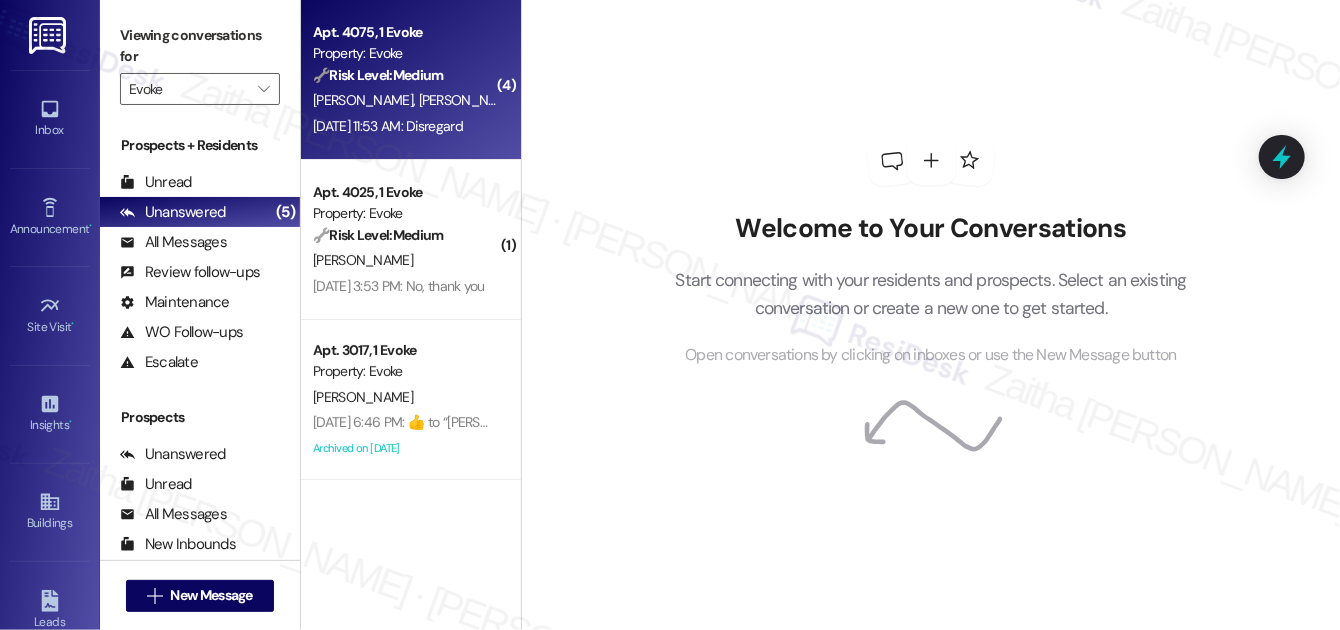 click on "Apt. 4075, 1 Evoke Property: Evoke 🔧  Risk Level:  Medium The resident initially responded 'No' to a work order satisfaction check-in, but then sent subsequent messages to 'disregard'. This suggests the issue may have been resolved or the resident changed their mind. Further investigation may be needed, but no immediate action is required. [PERSON_NAME] [PERSON_NAME] [DATE] 11:53 AM: Disregard [DATE] 11:53 AM: Disregard" at bounding box center [411, 80] 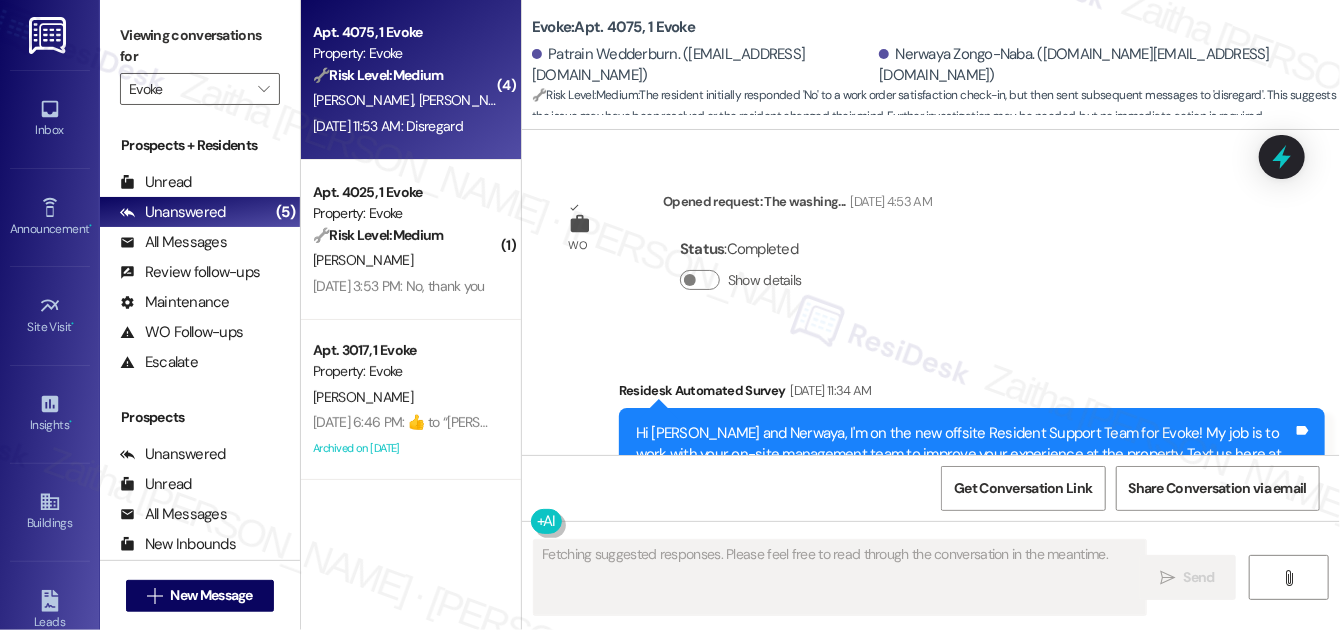 type on "Fetching suggested responses. Please feel free to read through the conversation in the meantime." 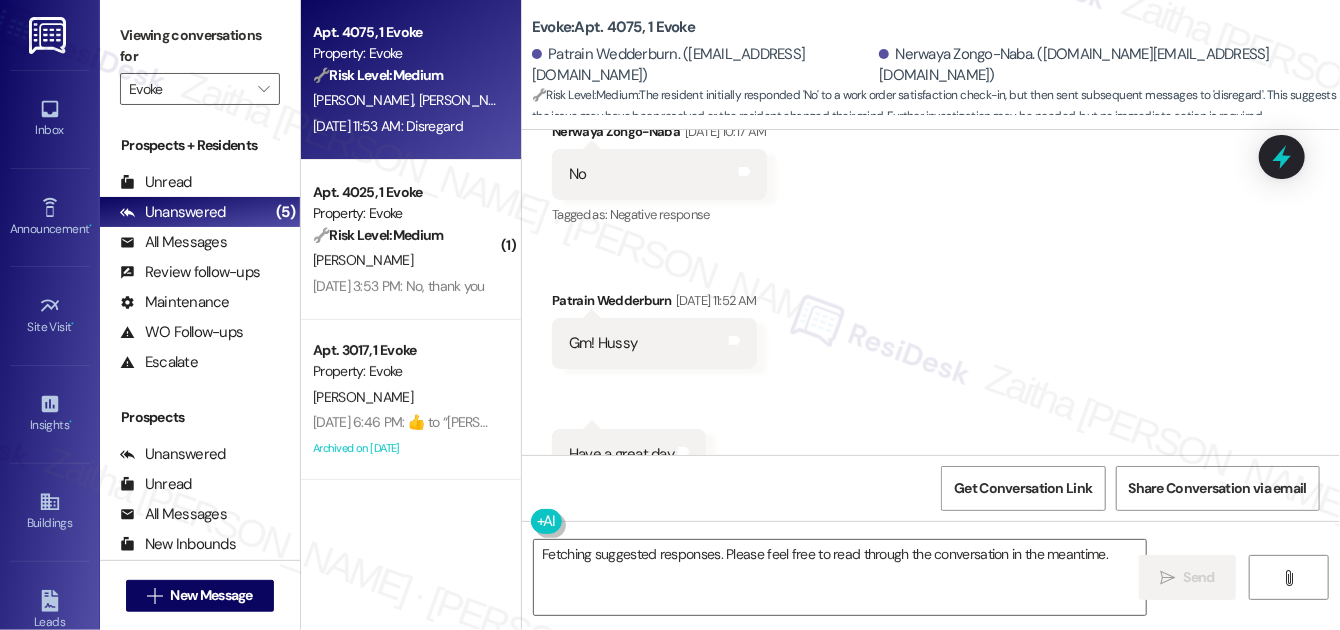 scroll, scrollTop: 23311, scrollLeft: 0, axis: vertical 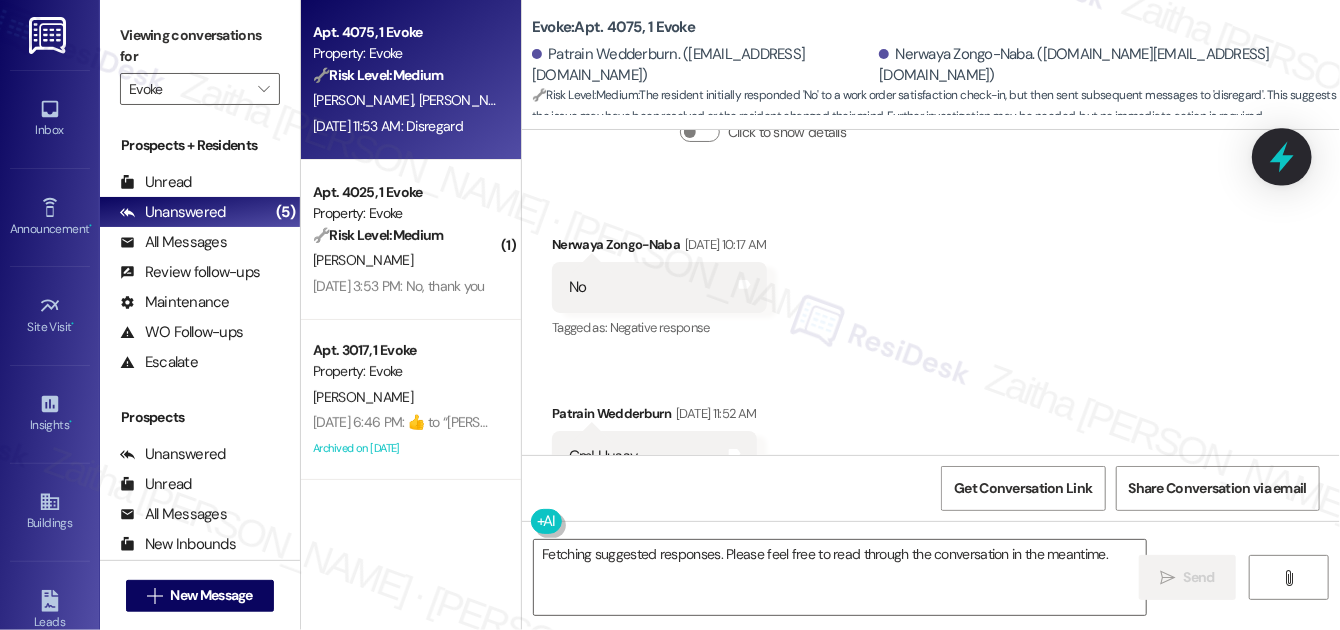 click 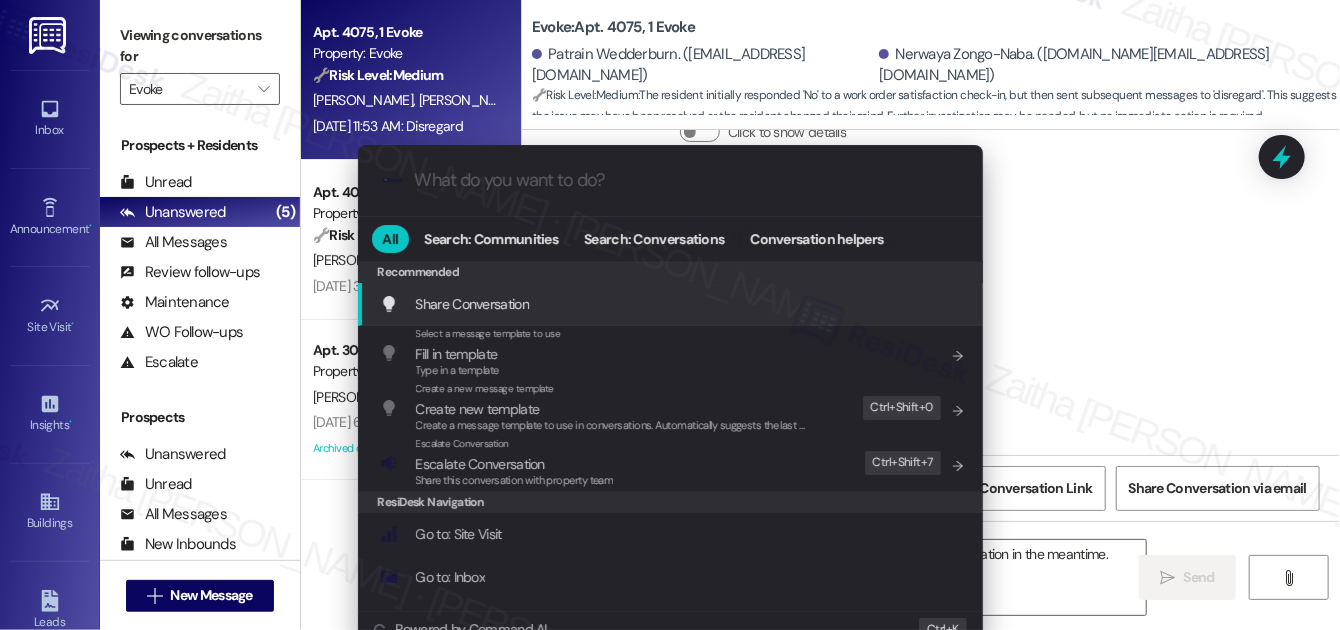 click on ".cls-1{fill:#0a055f;}.cls-2{fill:#0cc4c4;} resideskLogoBlueOrange All Search: Communities Search: Conversations Conversation helpers Recommended Recommended Share Conversation Add shortcut Select a message template to use Fill in template Type in a template Add shortcut Create a new message template Create new template Create a message template to use in conversations. Automatically suggests the last message you sent. Edit Ctrl+ Shift+ 0 Escalate Conversation Escalate Conversation Share this conversation with property team Edit Ctrl+ Shift+ 7 ResiDesk Navigation Go to: Site Visit Add shortcut Go to: Inbox Add shortcut Go to: Settings Add shortcut Go to: Message Templates Add shortcut Go to: Buildings Add shortcut Help Getting Started: What you can do with ResiDesk How to message a tenant
How to send an announcement
How to attach a file on messages and announcements
How to message a prospect
How to message an inbound prospect
How to send an internal message
How to use the ResiDesk Outlook Add-in Settings" at bounding box center (670, 315) 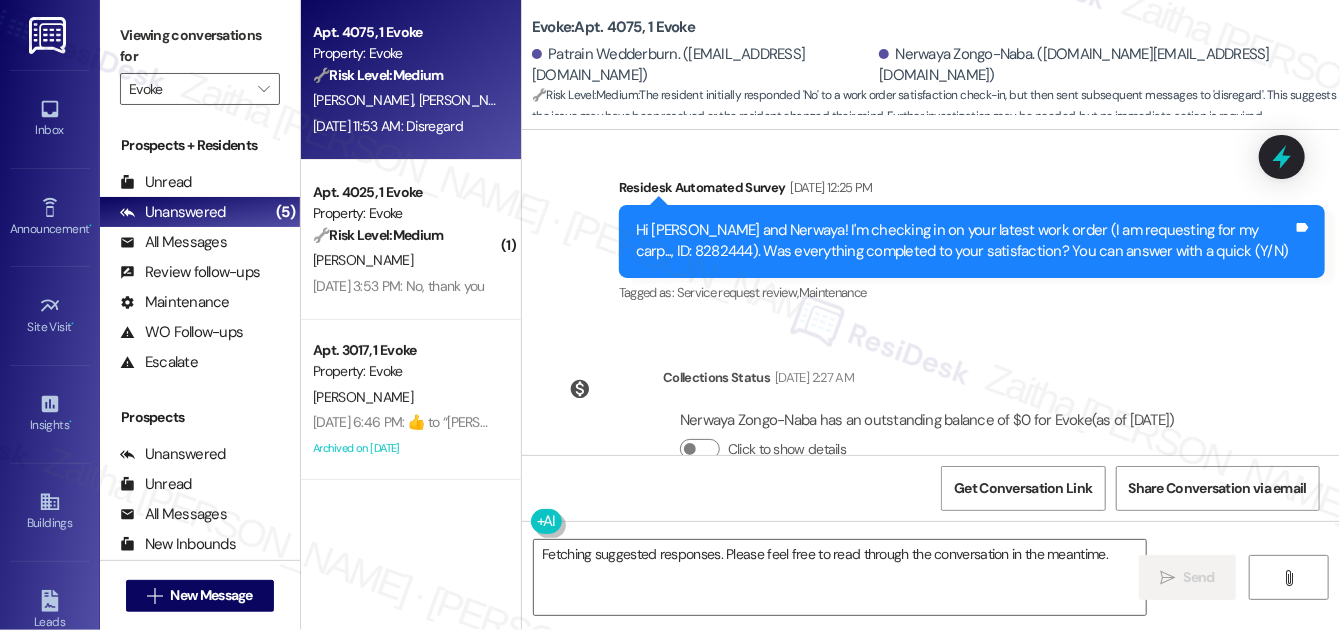 scroll, scrollTop: 22947, scrollLeft: 0, axis: vertical 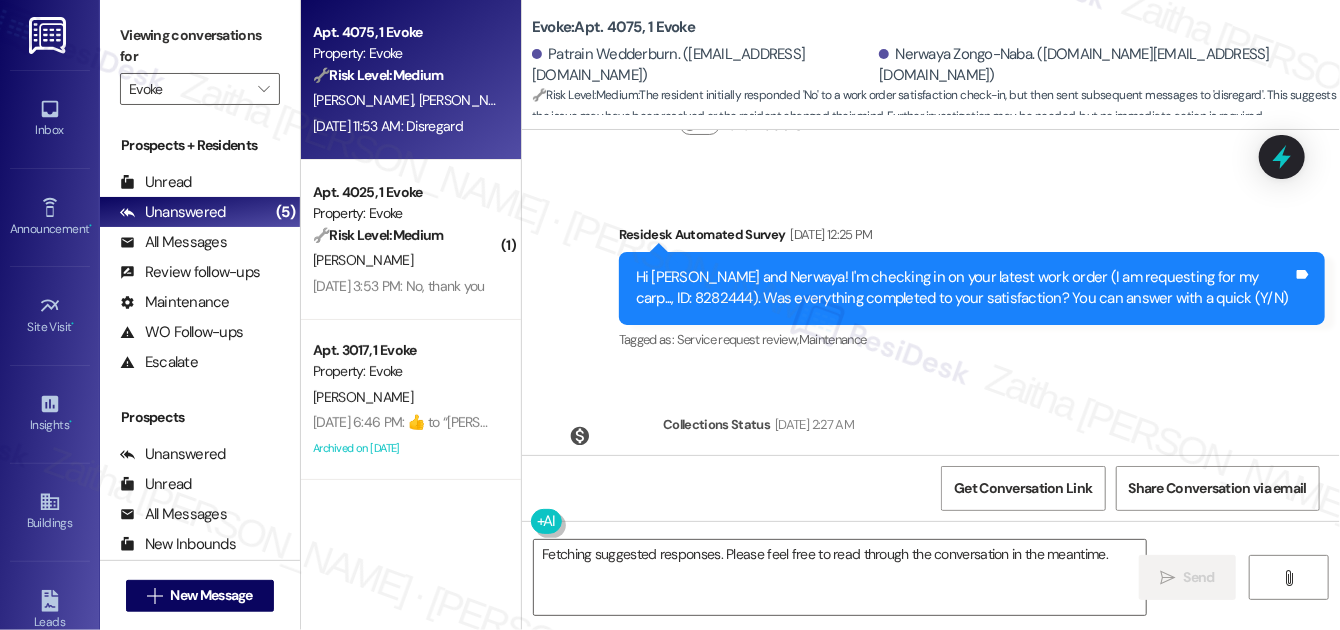 drag, startPoint x: 1298, startPoint y: 156, endPoint x: 1253, endPoint y: 155, distance: 45.01111 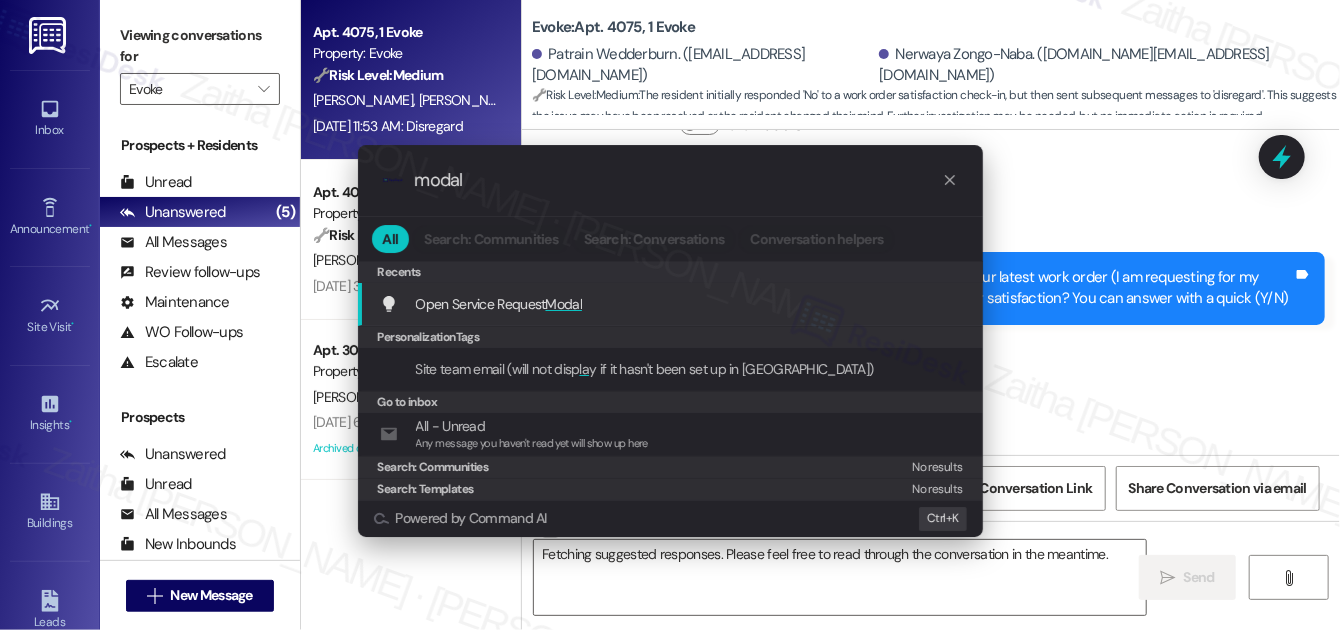 type on "modal" 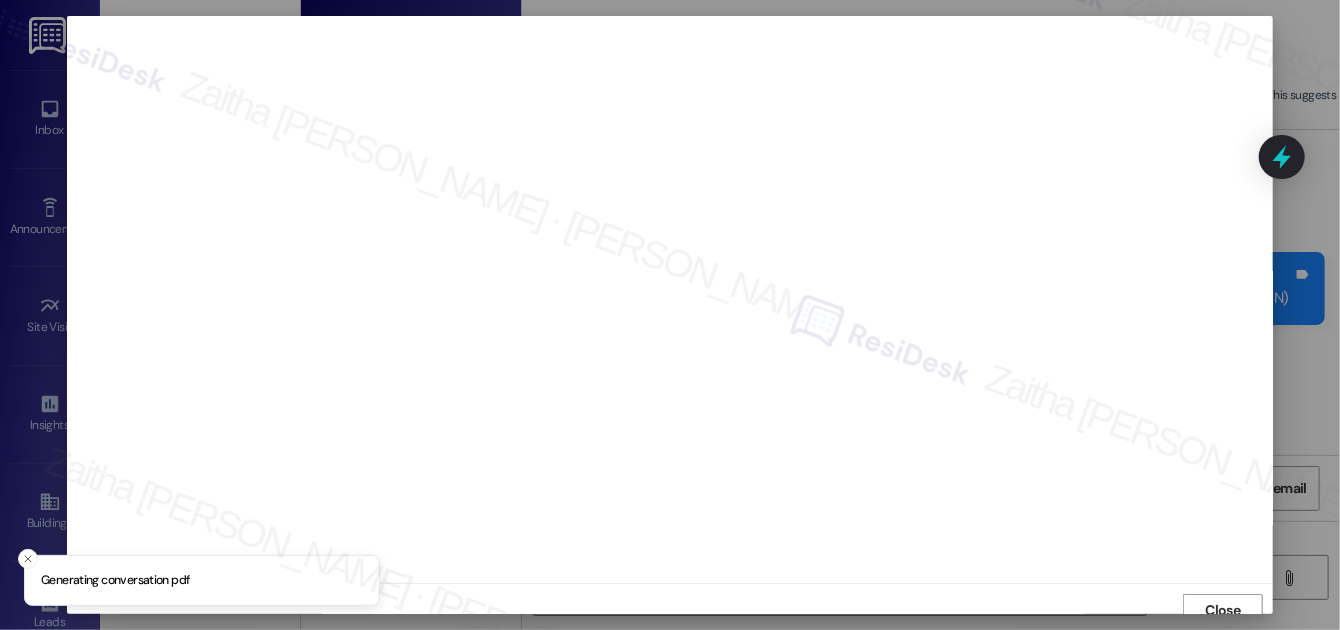 scroll, scrollTop: 11, scrollLeft: 0, axis: vertical 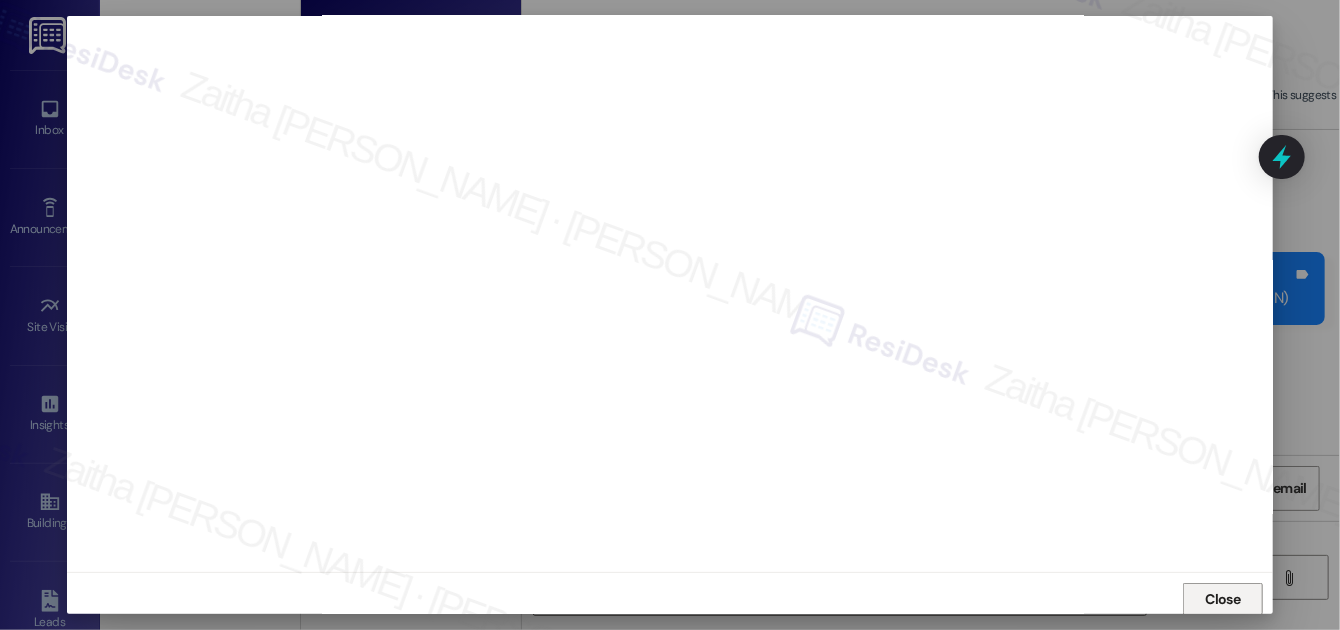 click on "Close" at bounding box center [1223, 599] 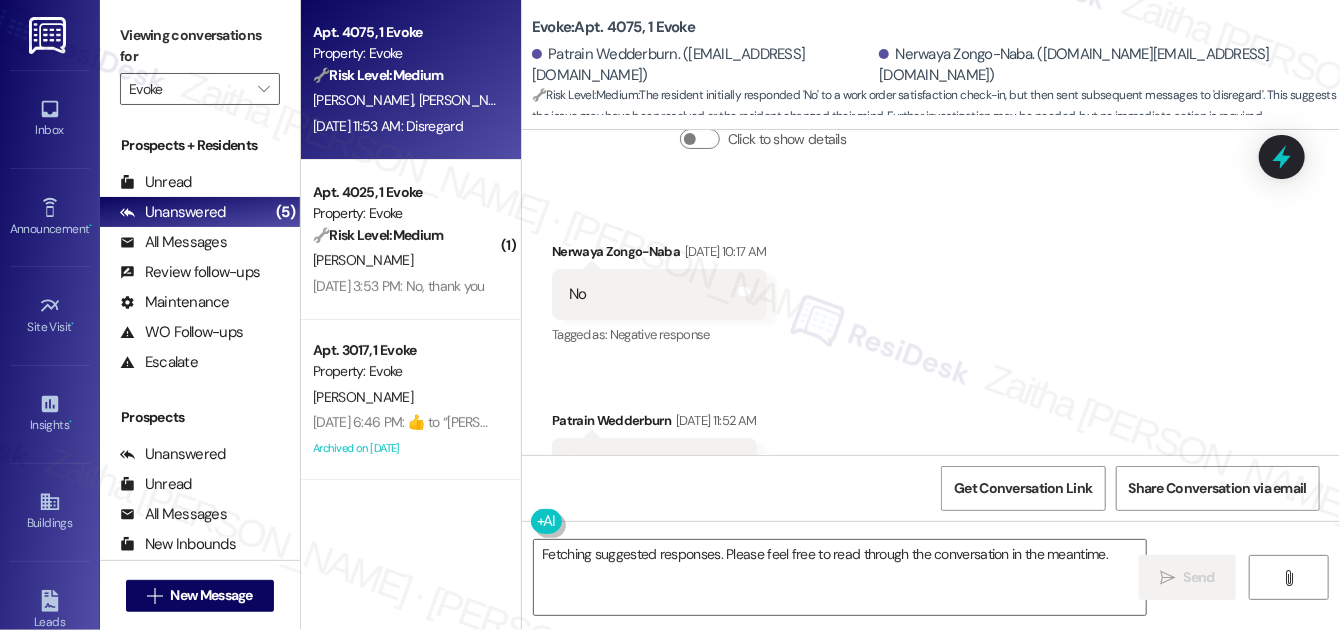 scroll, scrollTop: 23129, scrollLeft: 0, axis: vertical 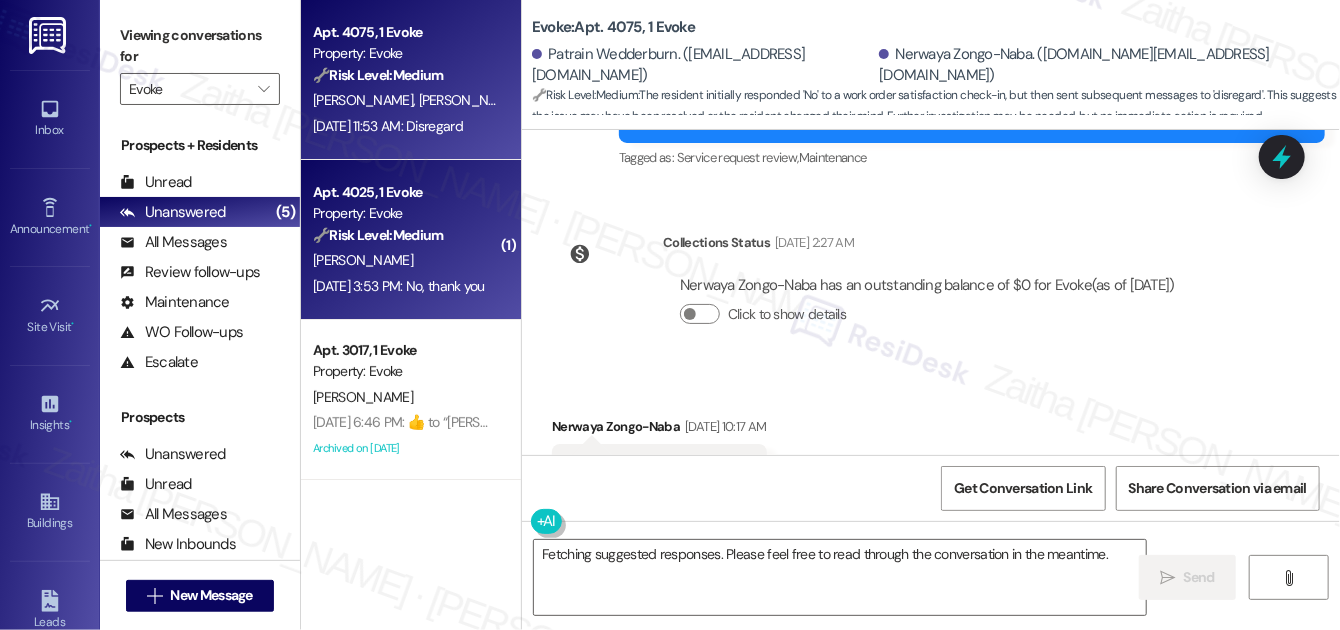 click on "[PERSON_NAME]" at bounding box center [405, 260] 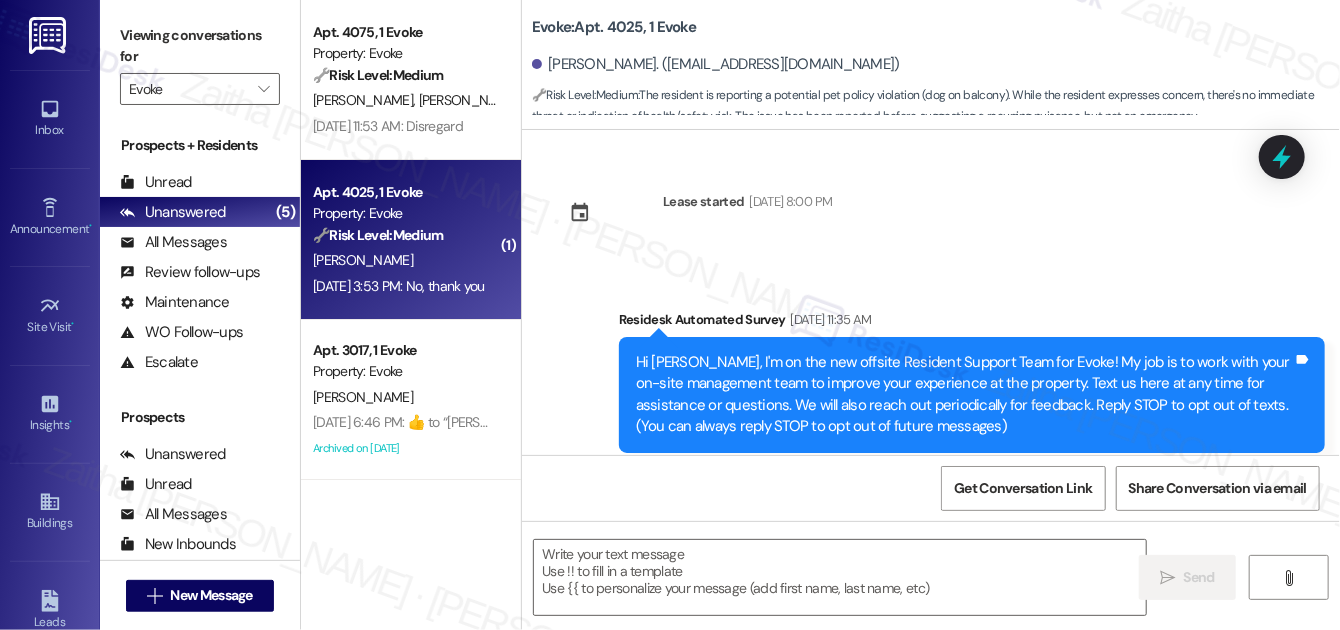 type on "Fetching suggested responses. Please feel free to read through the conversation in the meantime." 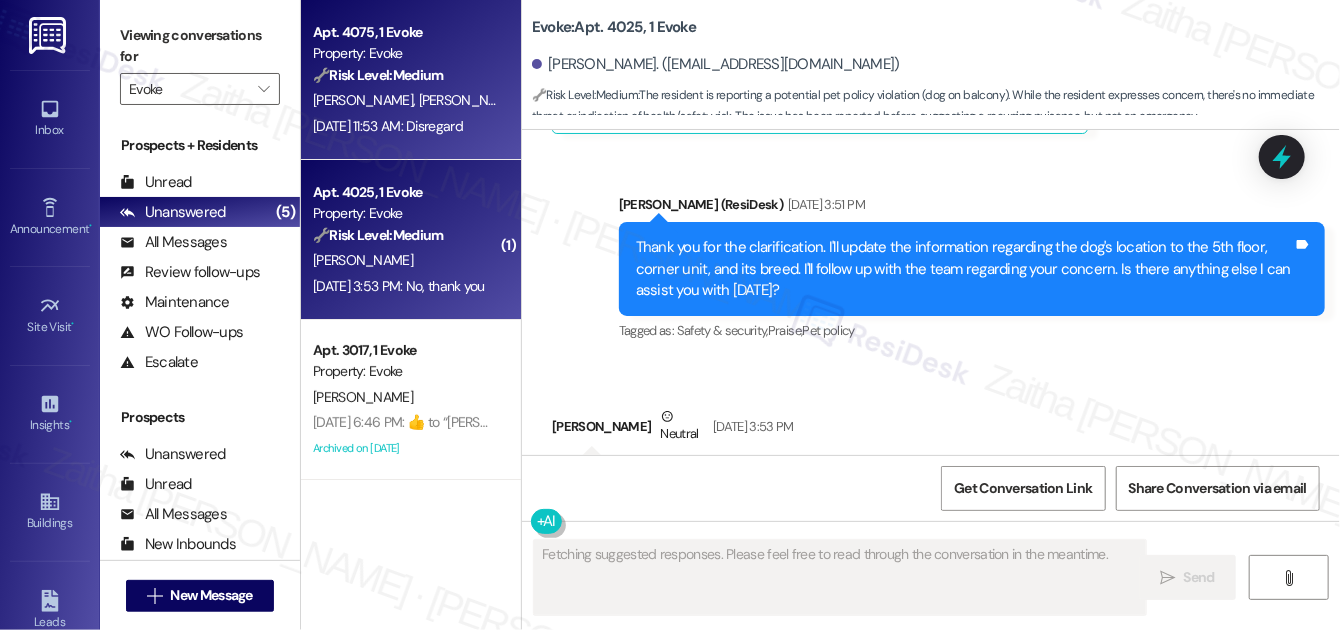 scroll, scrollTop: 15133, scrollLeft: 0, axis: vertical 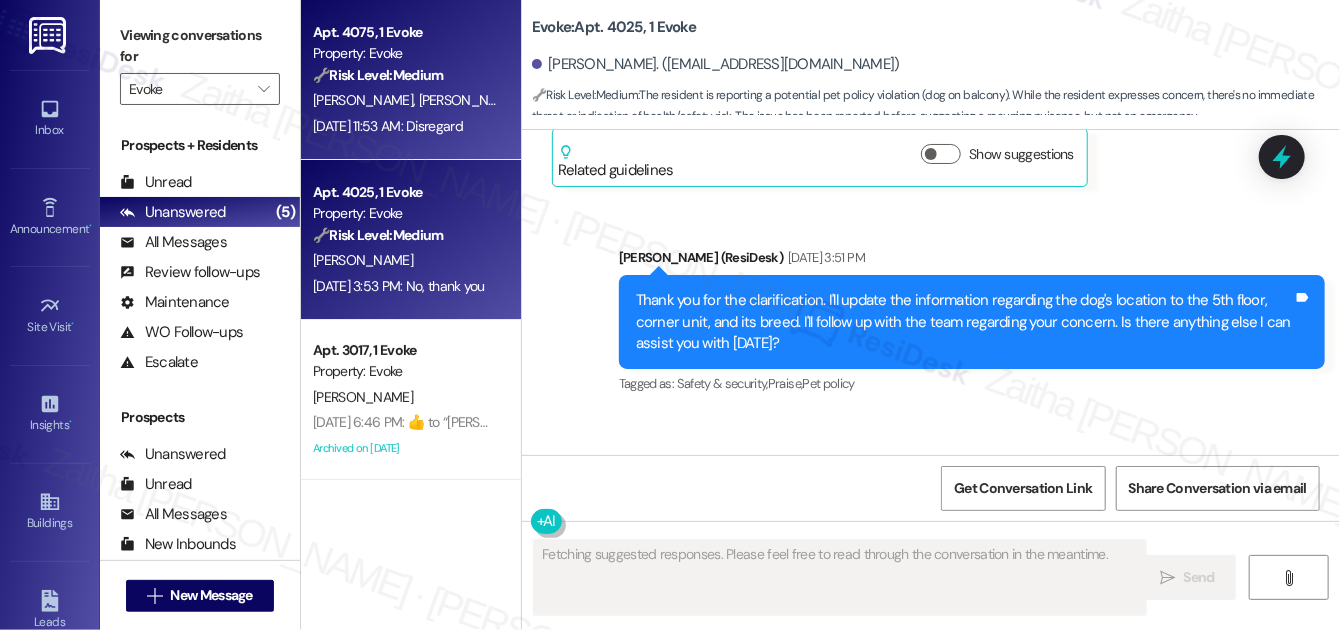 click on "🔧  Risk Level:  Medium The resident initially responded 'No' to a work order satisfaction check-in, but then sent subsequent messages to 'disregard'. This suggests the issue may have been resolved or the resident changed their mind. Further investigation may be needed, but no immediate action is required." at bounding box center (405, 75) 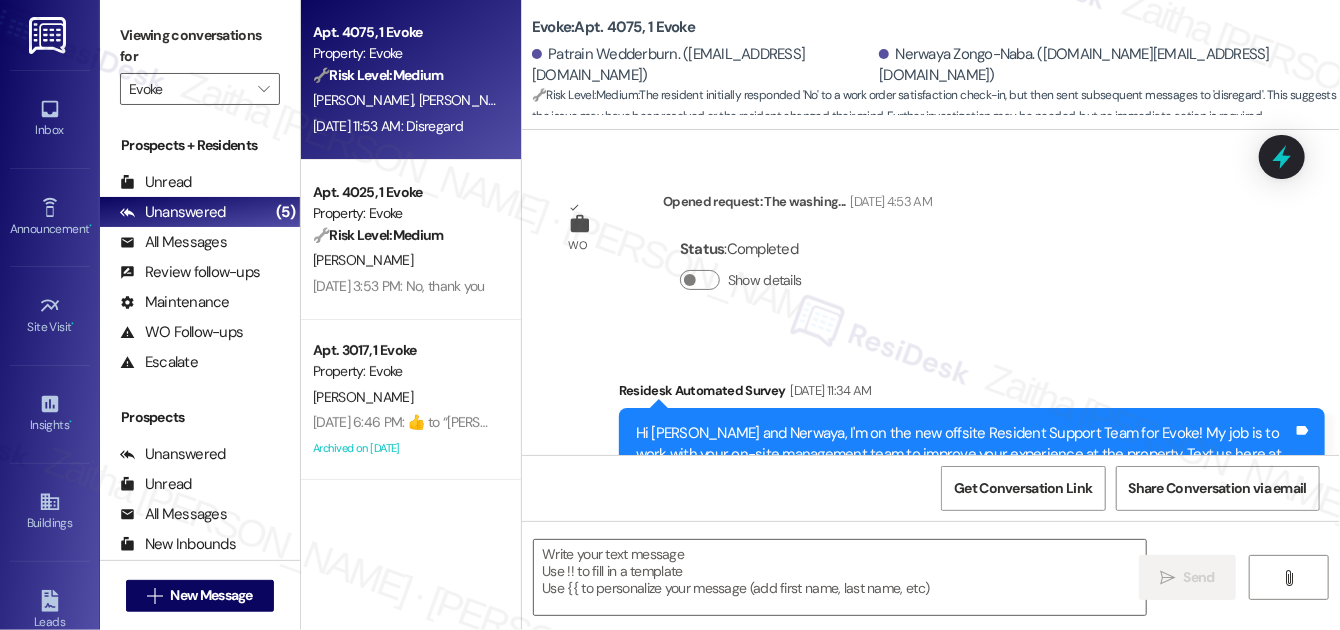 type on "Fetching suggested responses. Please feel free to read through the conversation in the meantime." 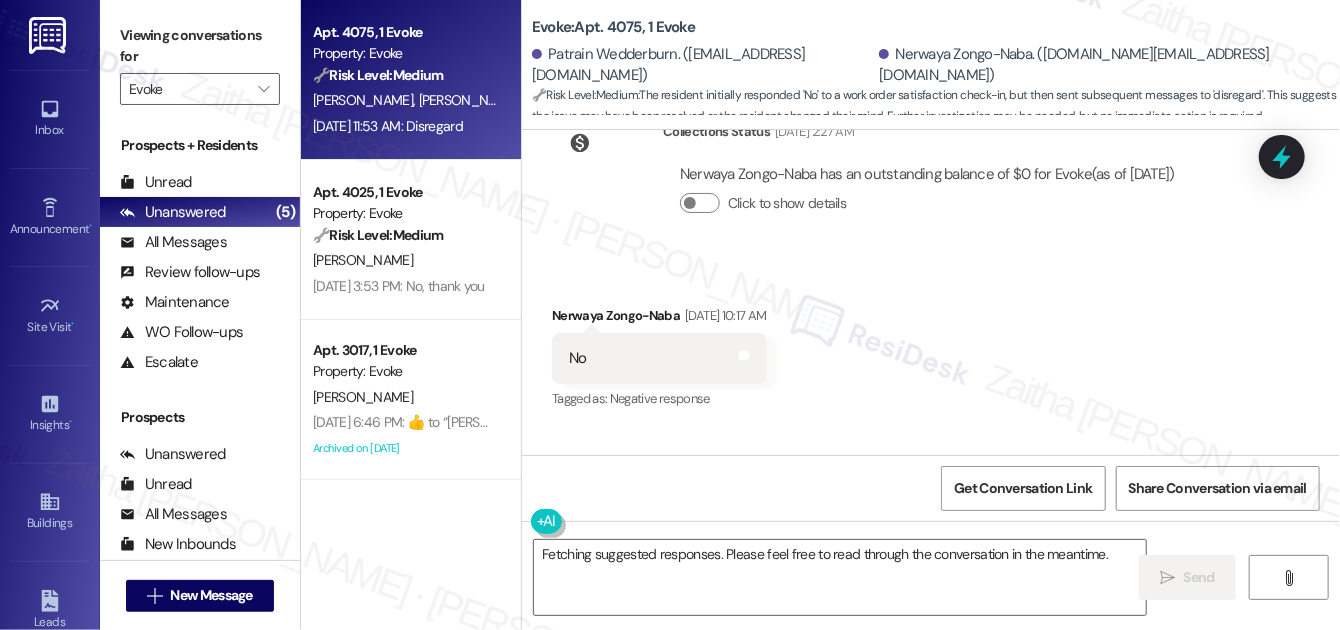 scroll, scrollTop: 23218, scrollLeft: 0, axis: vertical 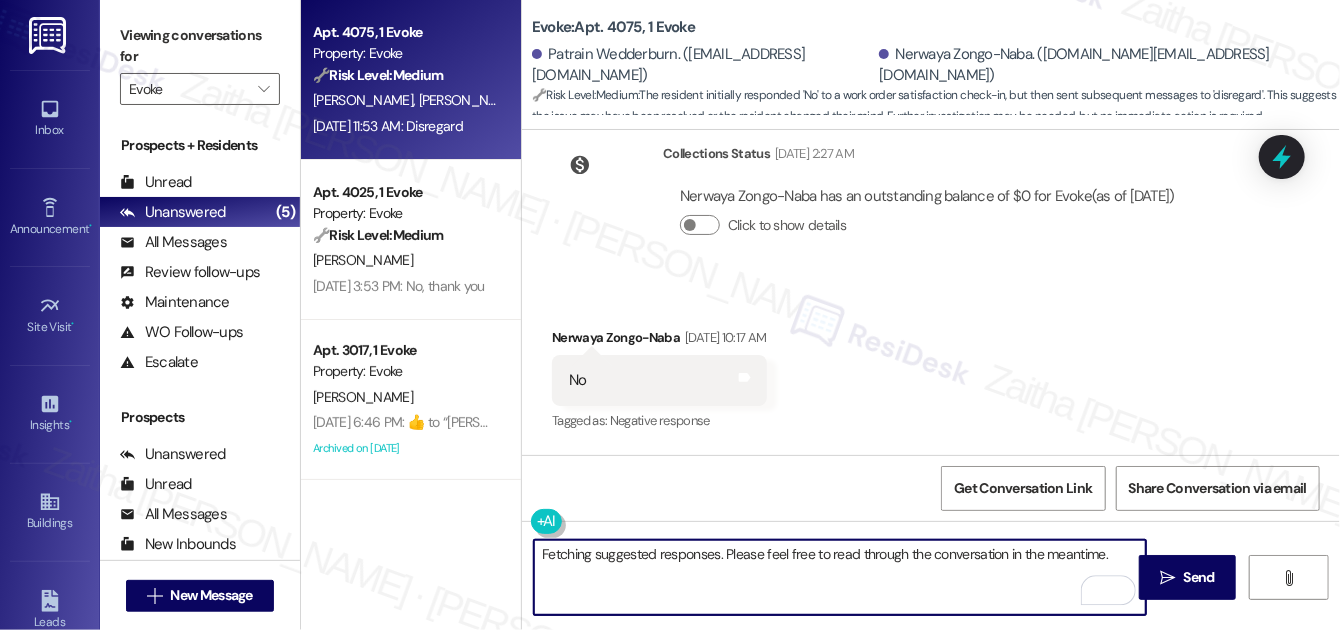 drag, startPoint x: 538, startPoint y: 552, endPoint x: 1112, endPoint y: 543, distance: 574.07056 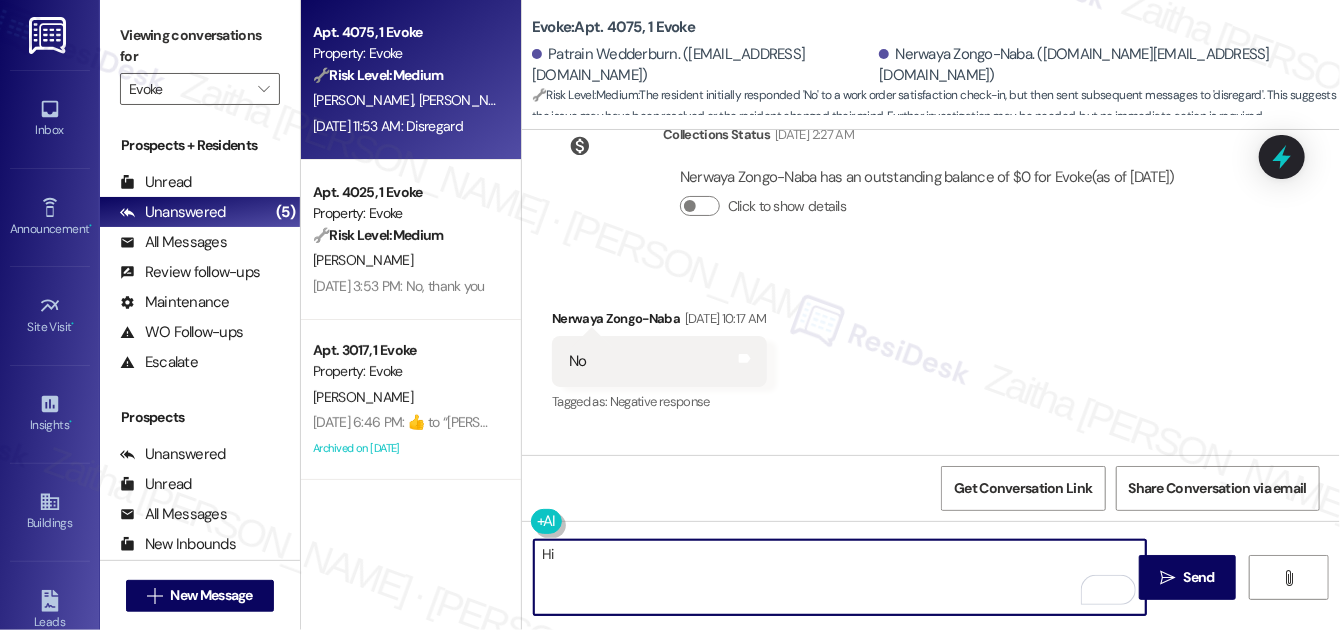 scroll, scrollTop: 23218, scrollLeft: 0, axis: vertical 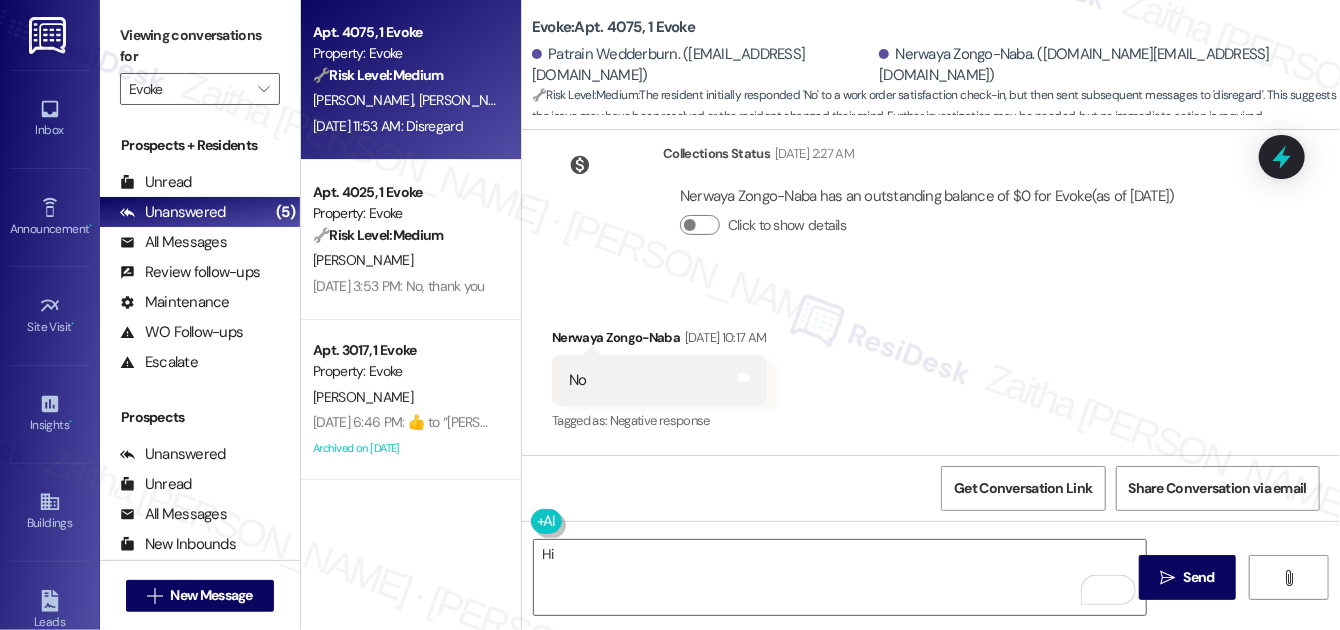 click on "Nerwaya Zongo-Naba [DATE] 10:17 AM" at bounding box center [659, 341] 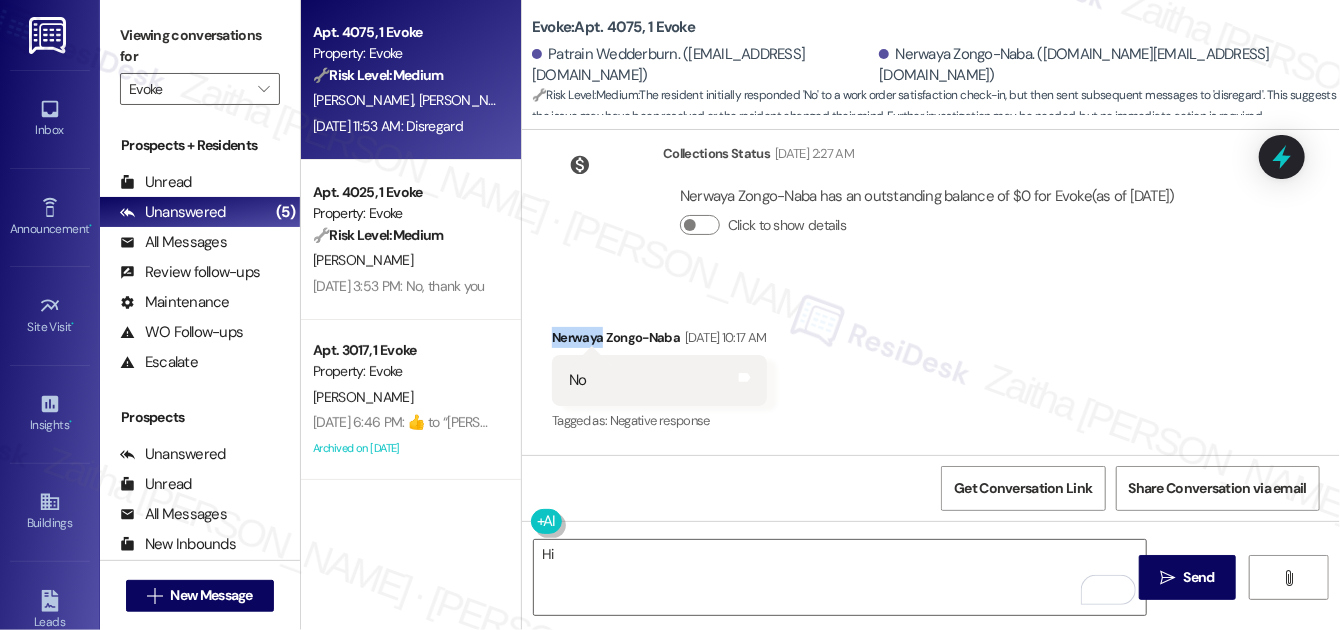 click on "Nerwaya Zongo-Naba [DATE] 10:17 AM" at bounding box center (659, 341) 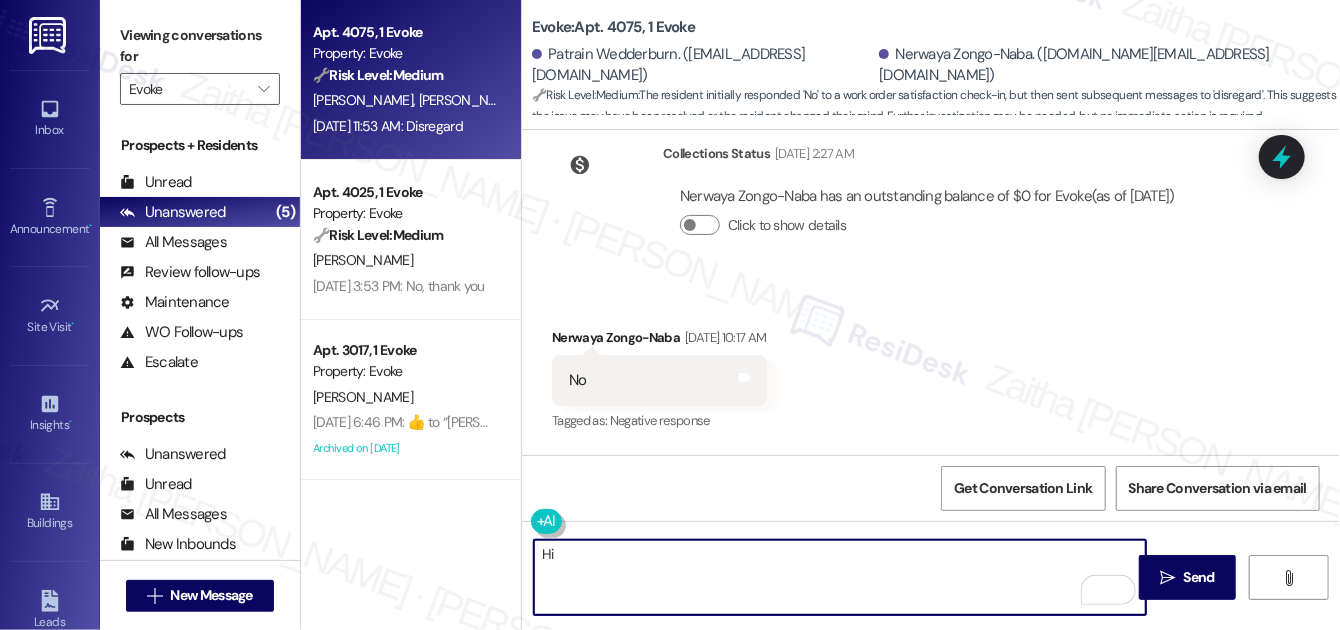 click on "Hi" at bounding box center [840, 577] 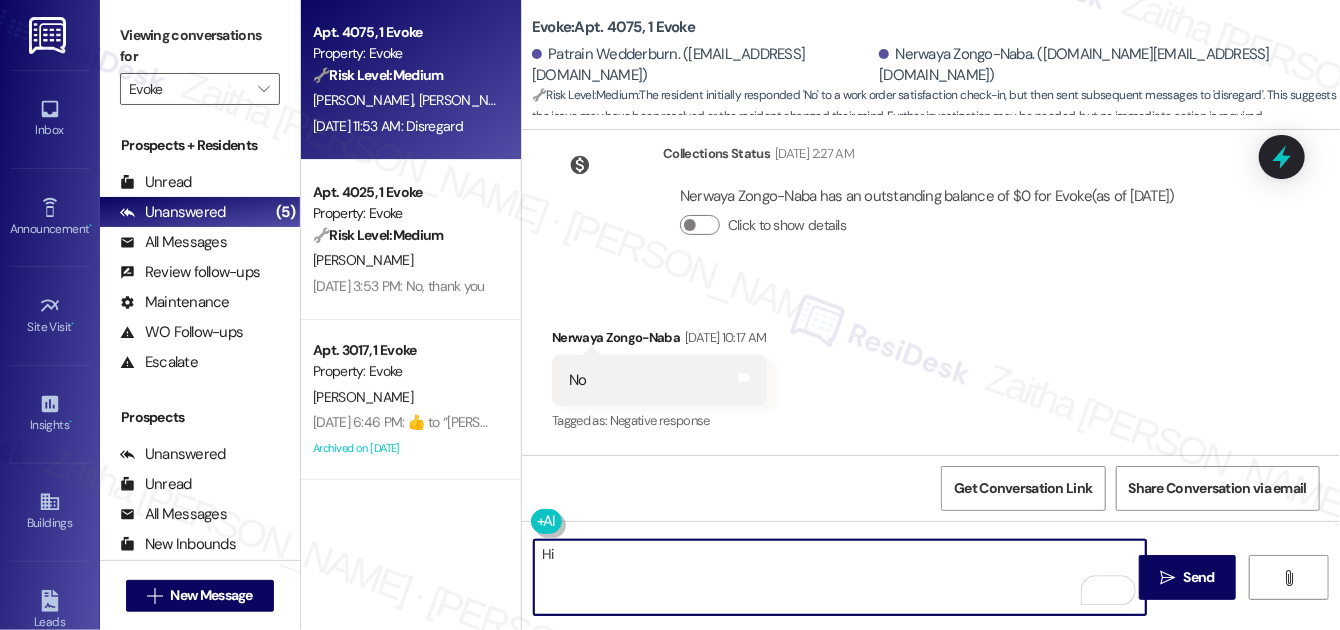 paste on "Follow Up on The Pest Control Service" 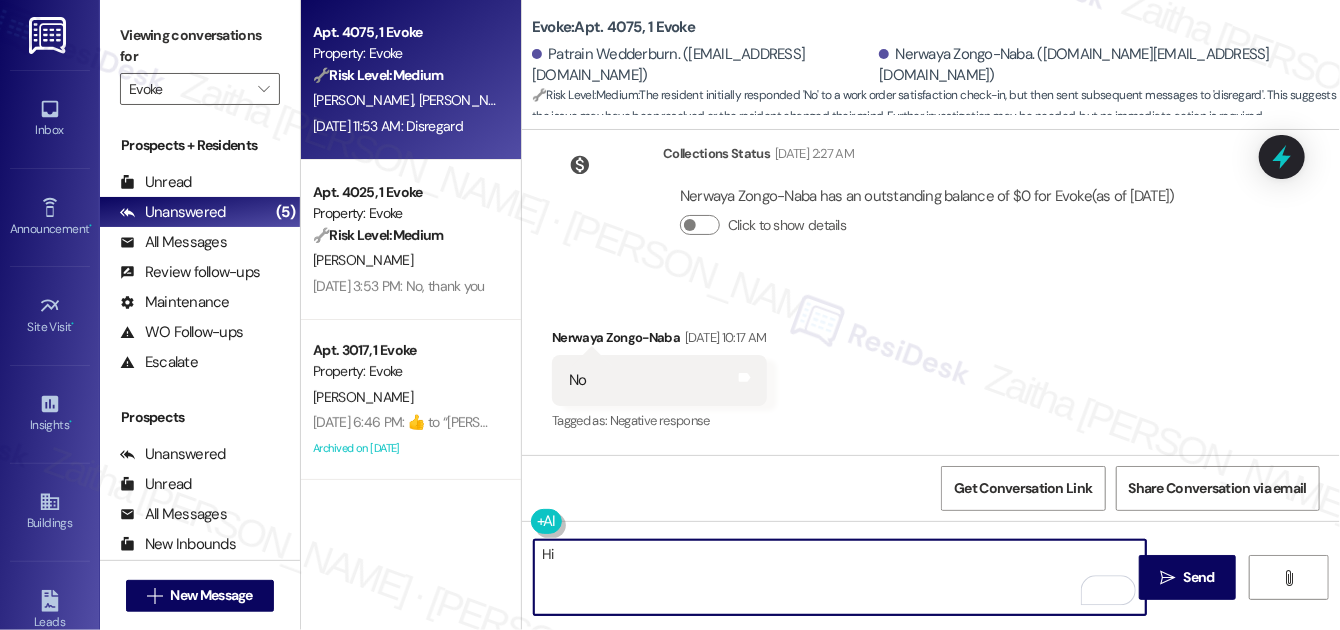 click on "Nerwaya Zongo-Naba [DATE] 10:17 AM" at bounding box center (659, 341) 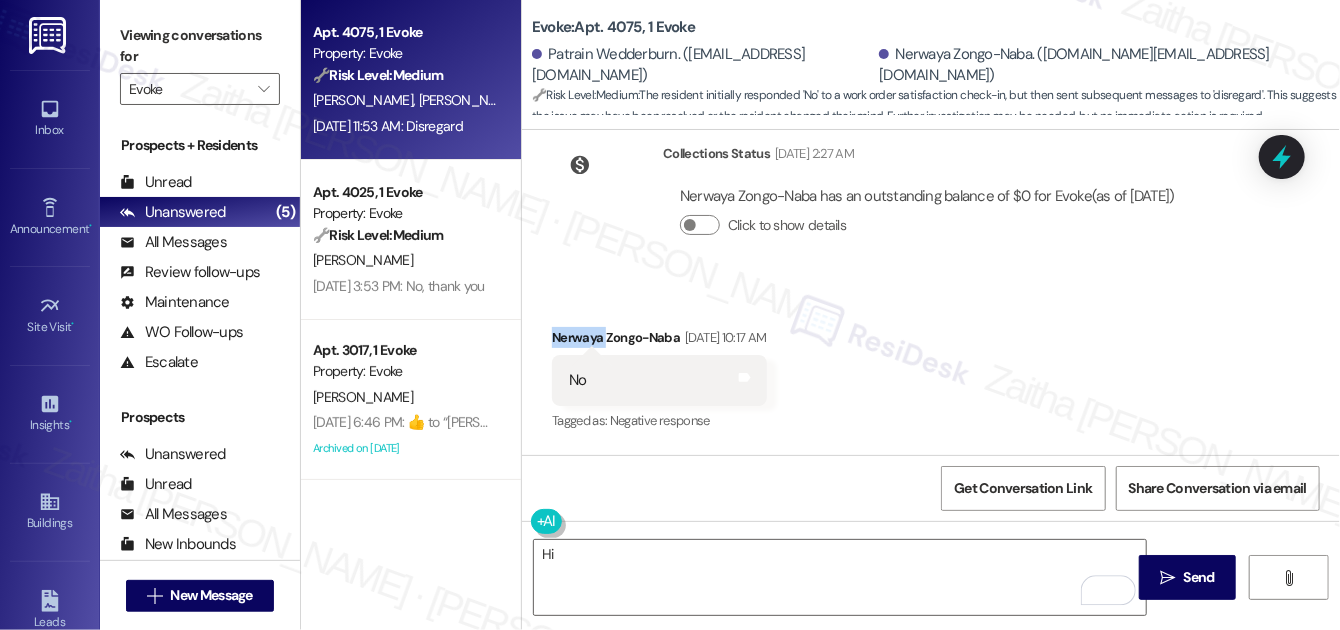 click on "Nerwaya Zongo-Naba [DATE] 10:17 AM" at bounding box center (659, 341) 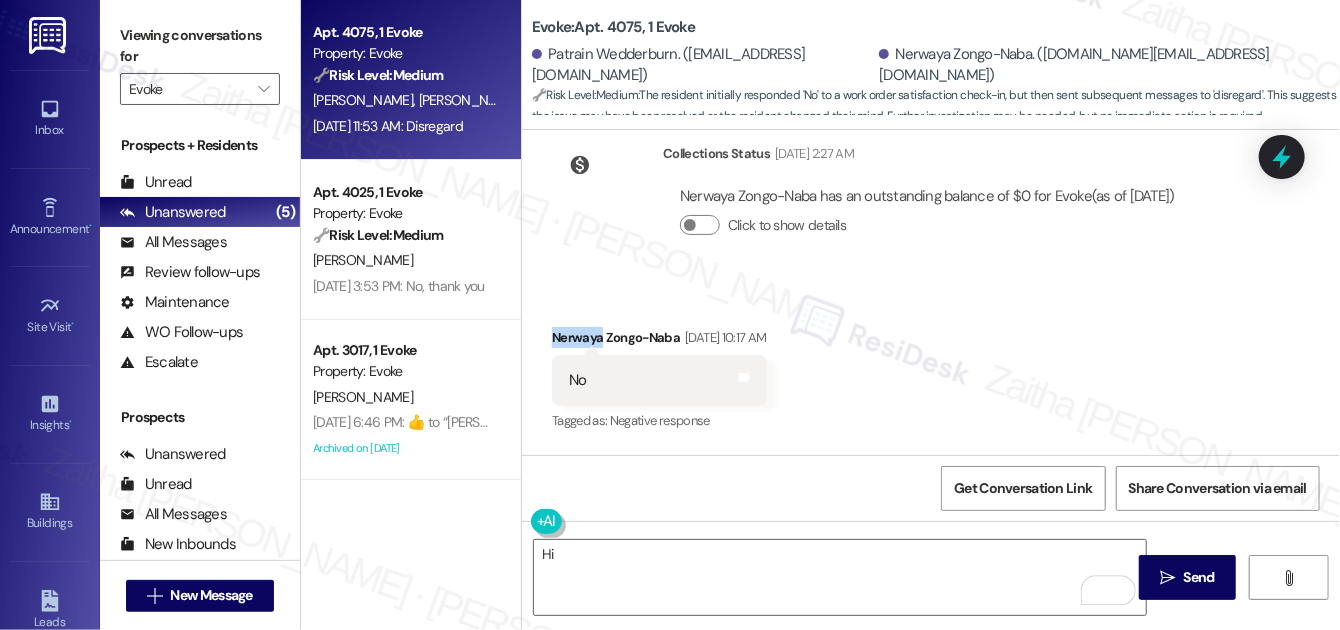 copy on "Nerwaya" 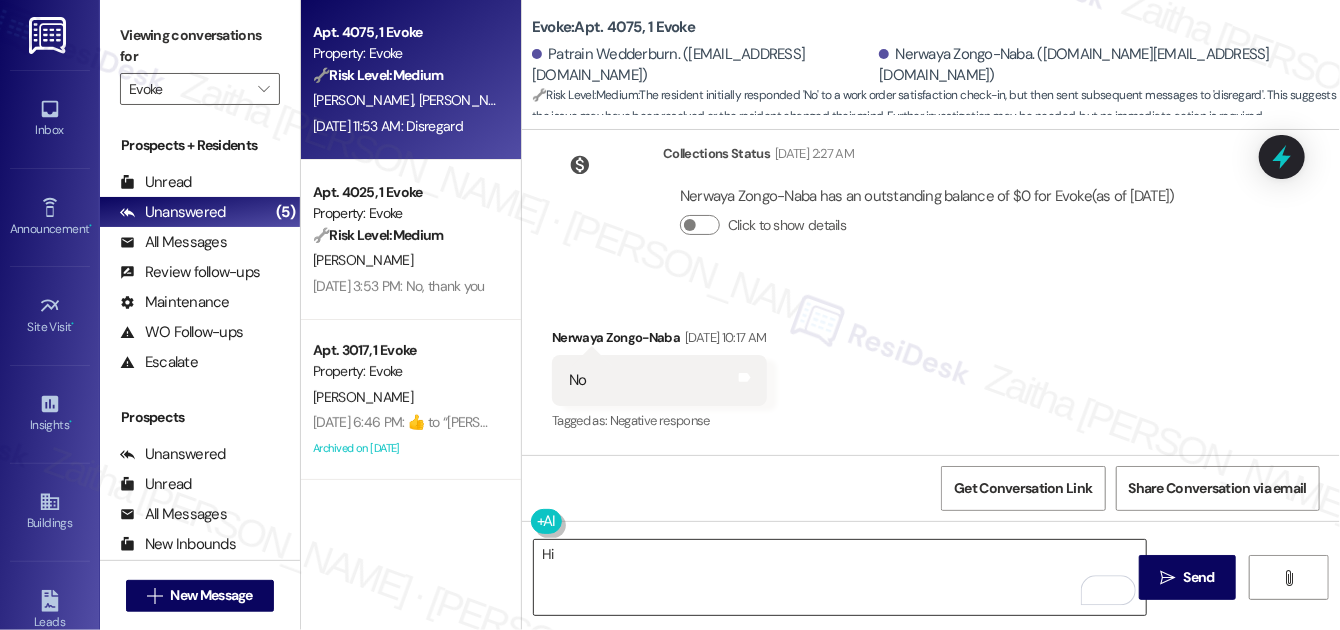 click on "Hi" at bounding box center (840, 577) 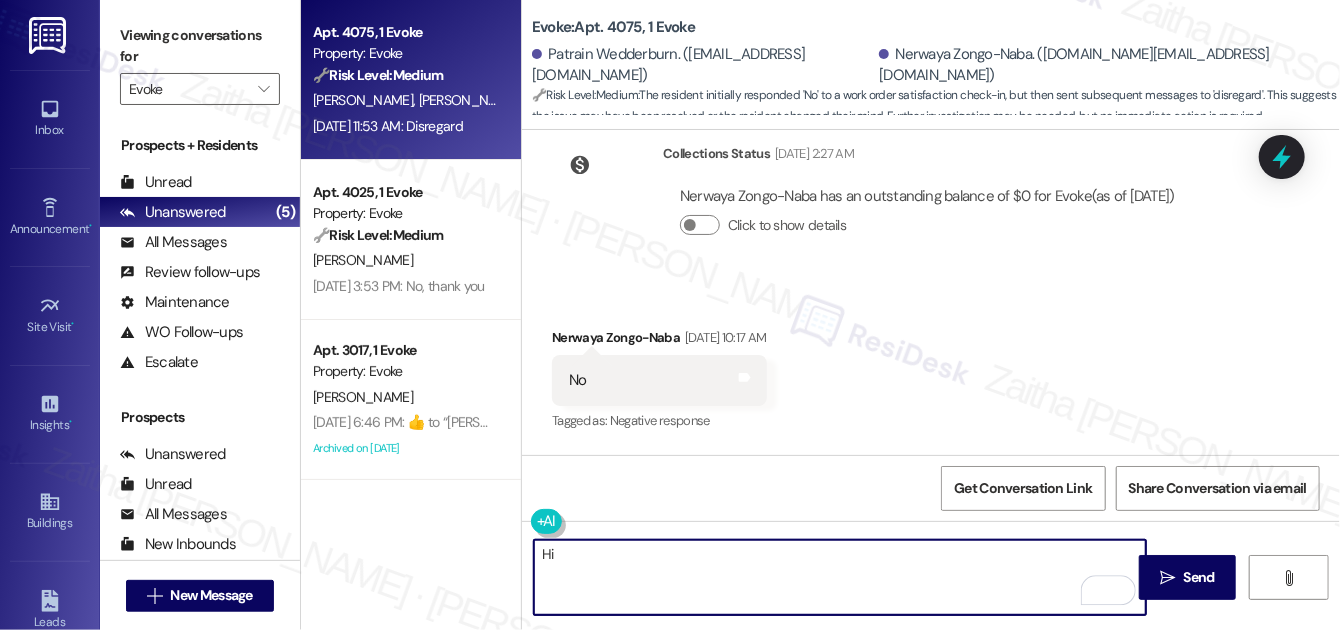 paste on "Nerwaya" 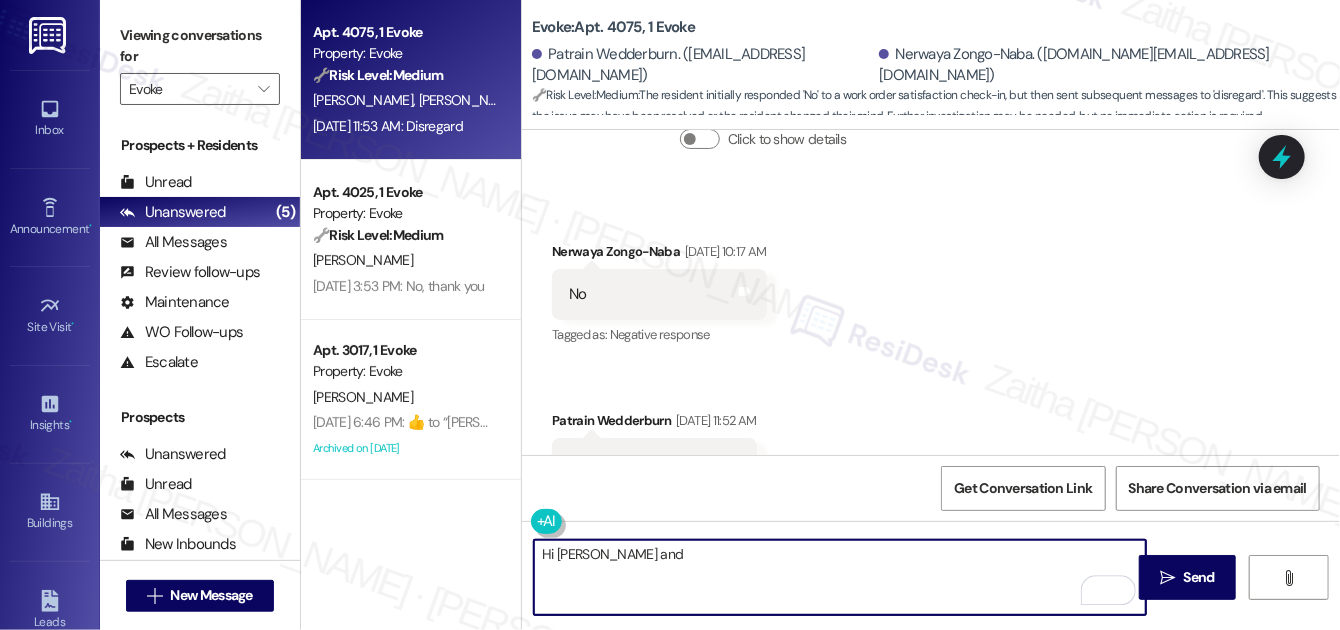 scroll, scrollTop: 23400, scrollLeft: 0, axis: vertical 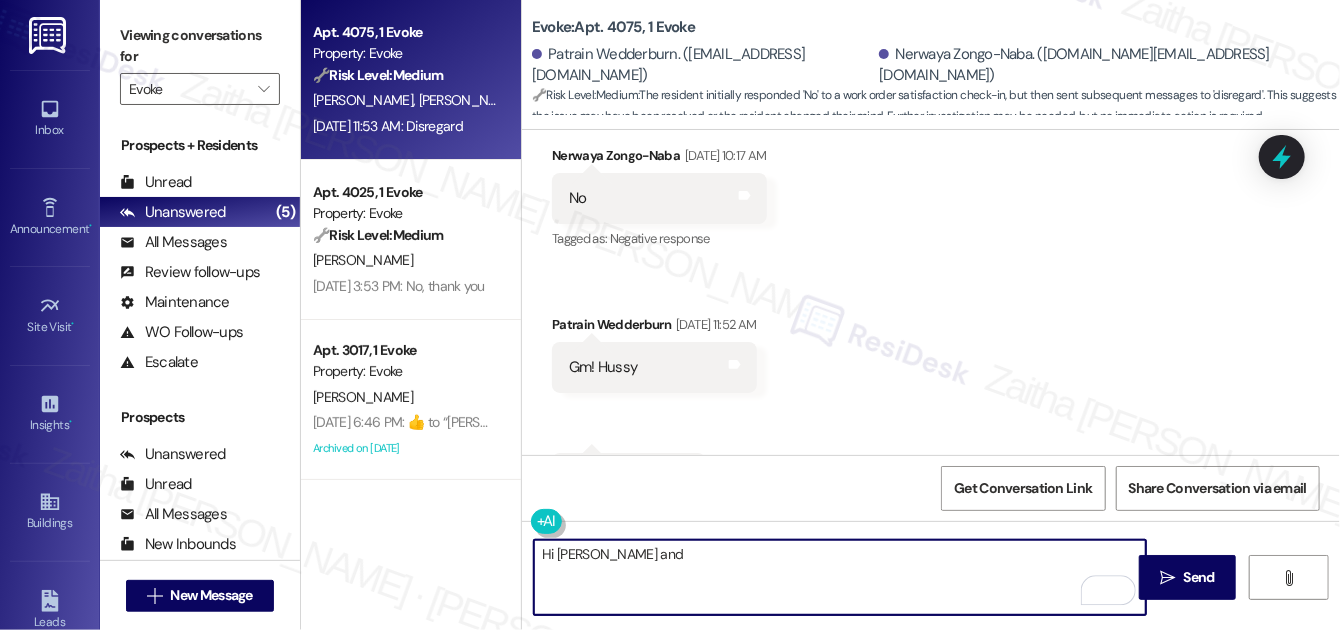 click on "Patrain Wedderburn [DATE] 11:52 AM" at bounding box center [654, 328] 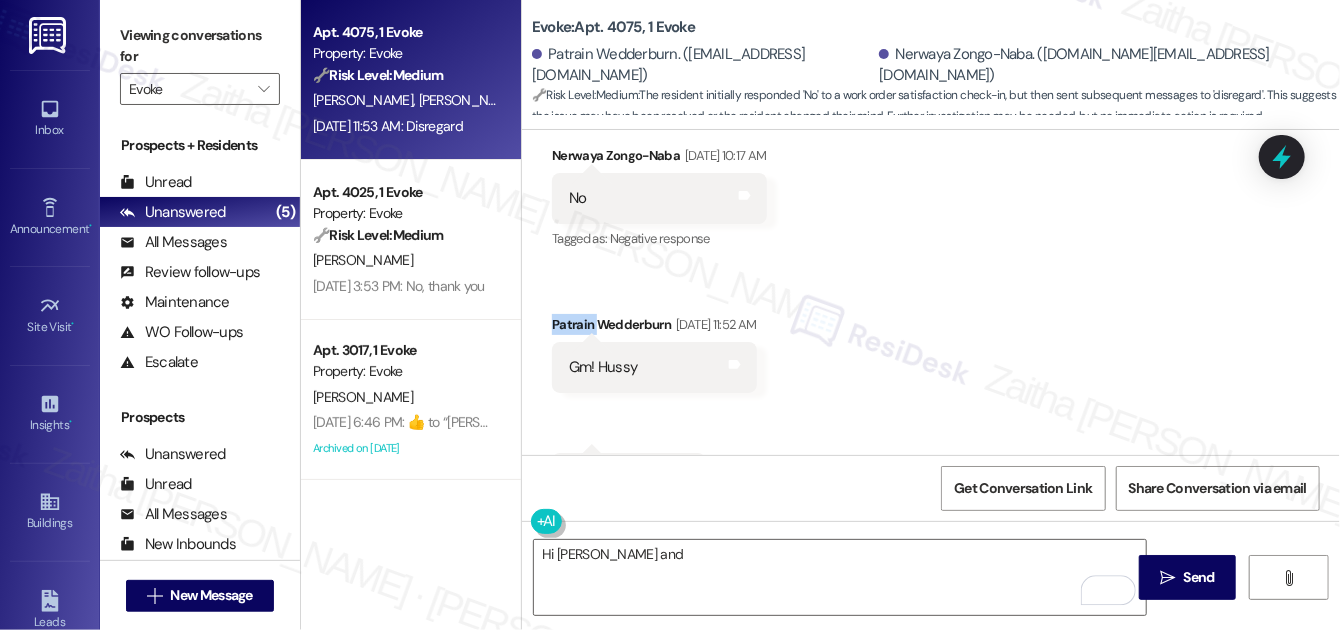 click on "Patrain Wedderburn [DATE] 11:52 AM" at bounding box center (654, 328) 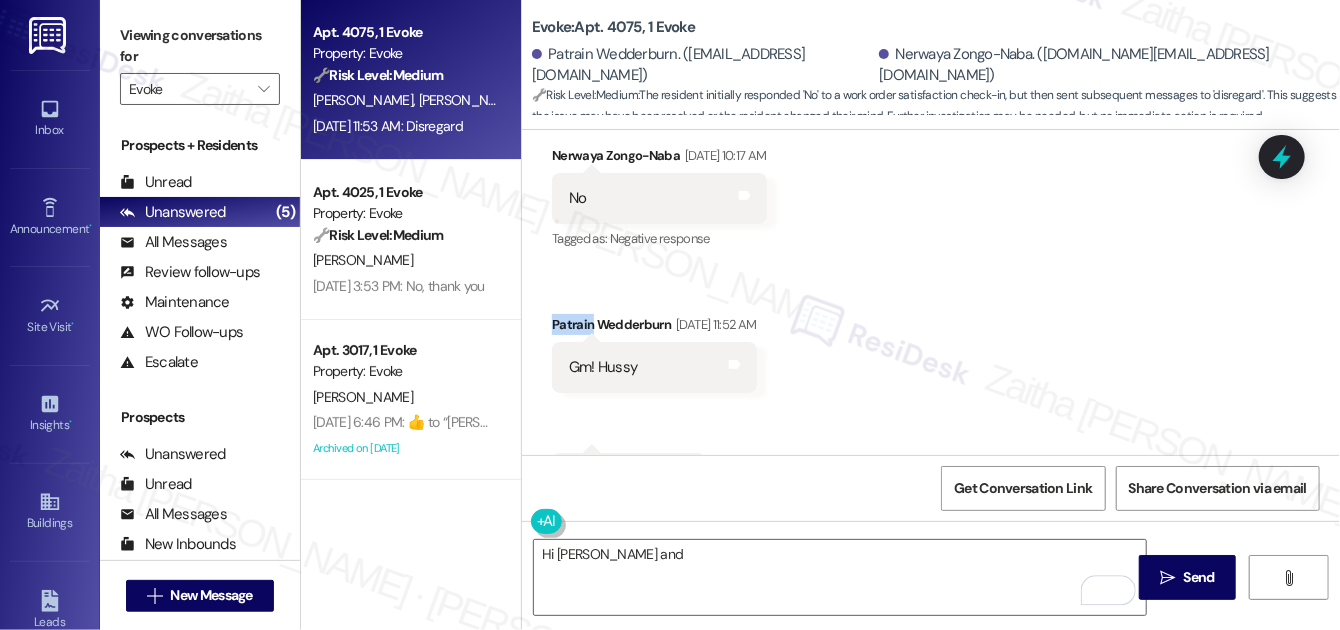 copy on "Patrain" 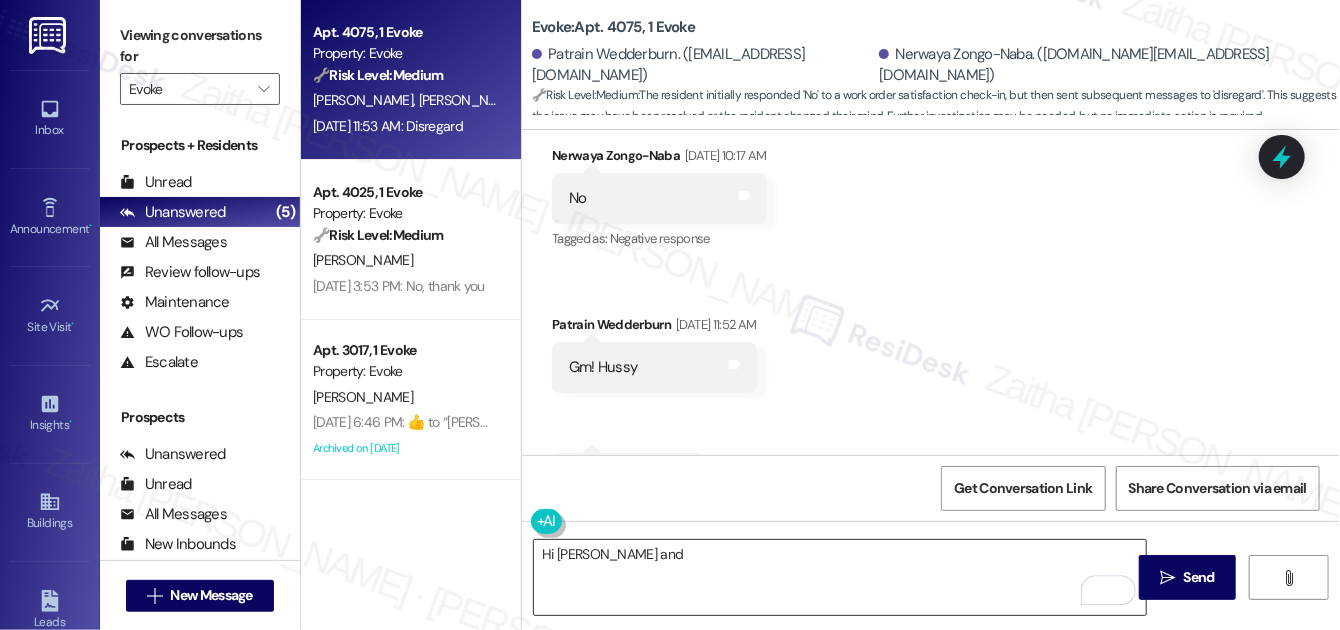 click on "Hi [PERSON_NAME] and" at bounding box center [840, 577] 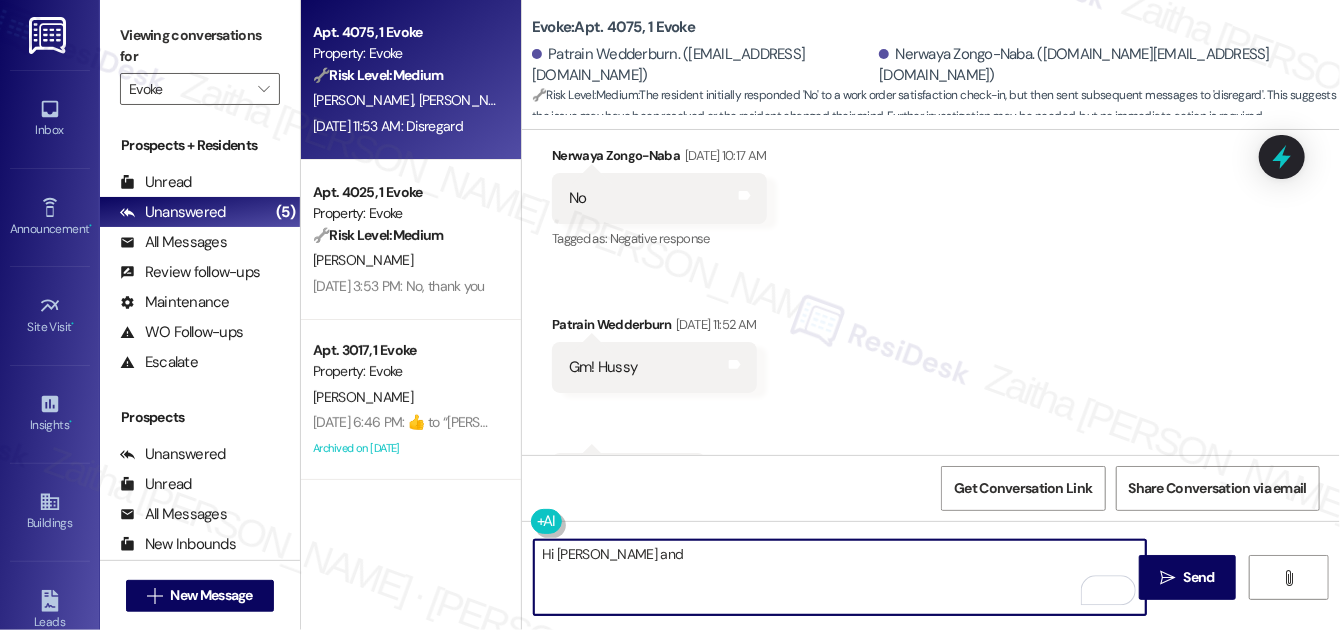 paste on "Patrain" 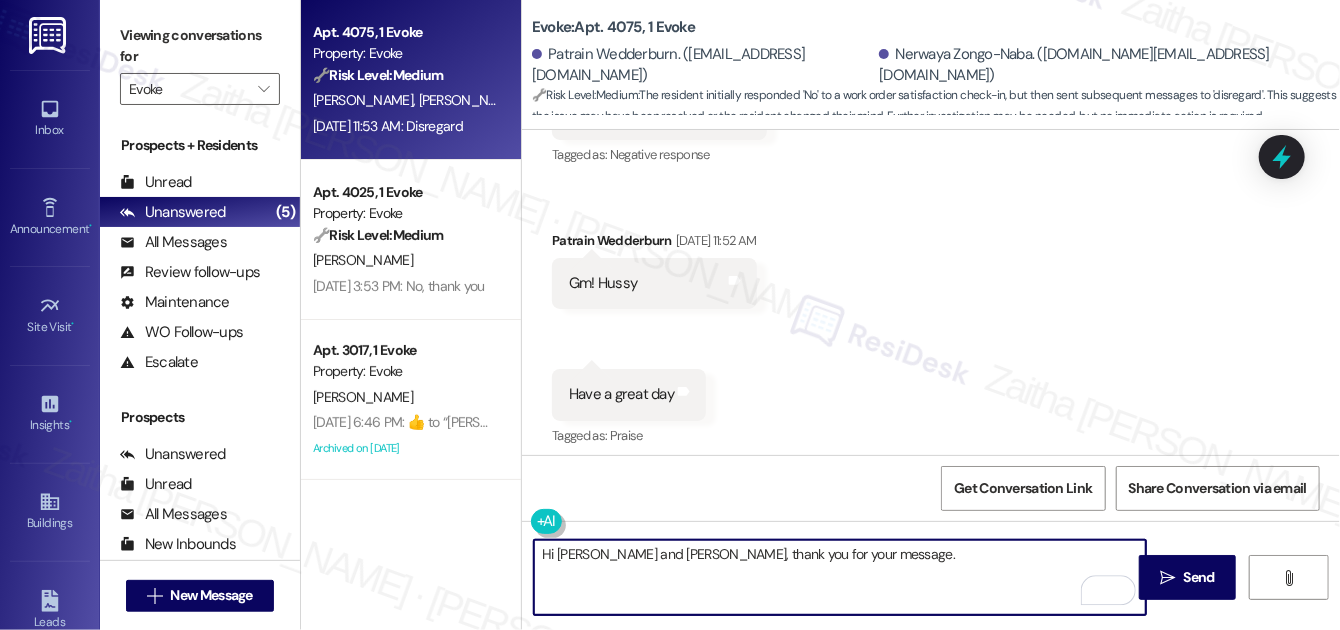scroll, scrollTop: 23582, scrollLeft: 0, axis: vertical 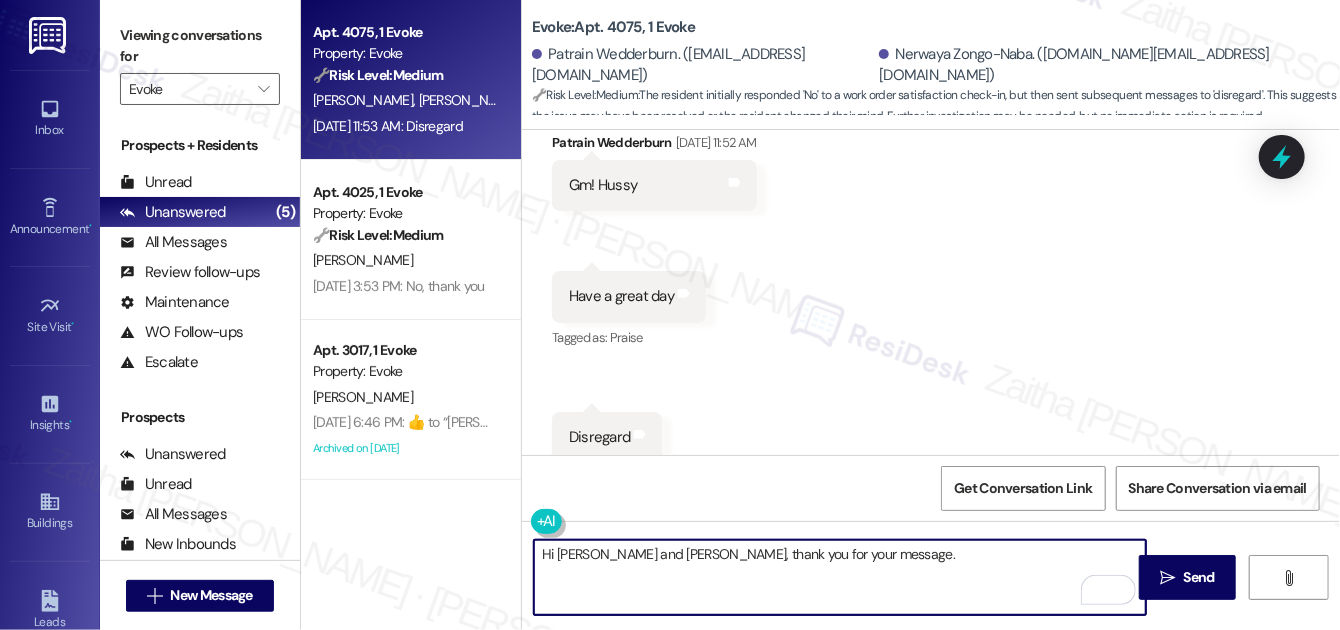 click on "Hi [PERSON_NAME] and [PERSON_NAME], thank you for your message." at bounding box center [840, 577] 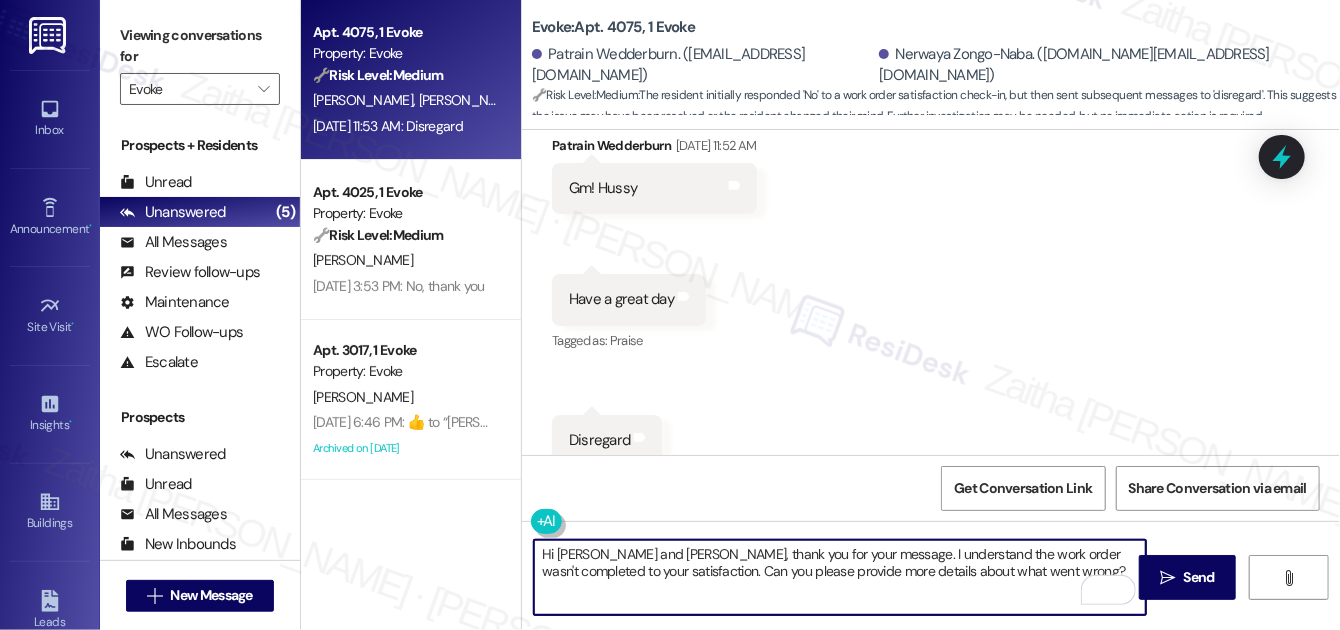 scroll, scrollTop: 23583, scrollLeft: 0, axis: vertical 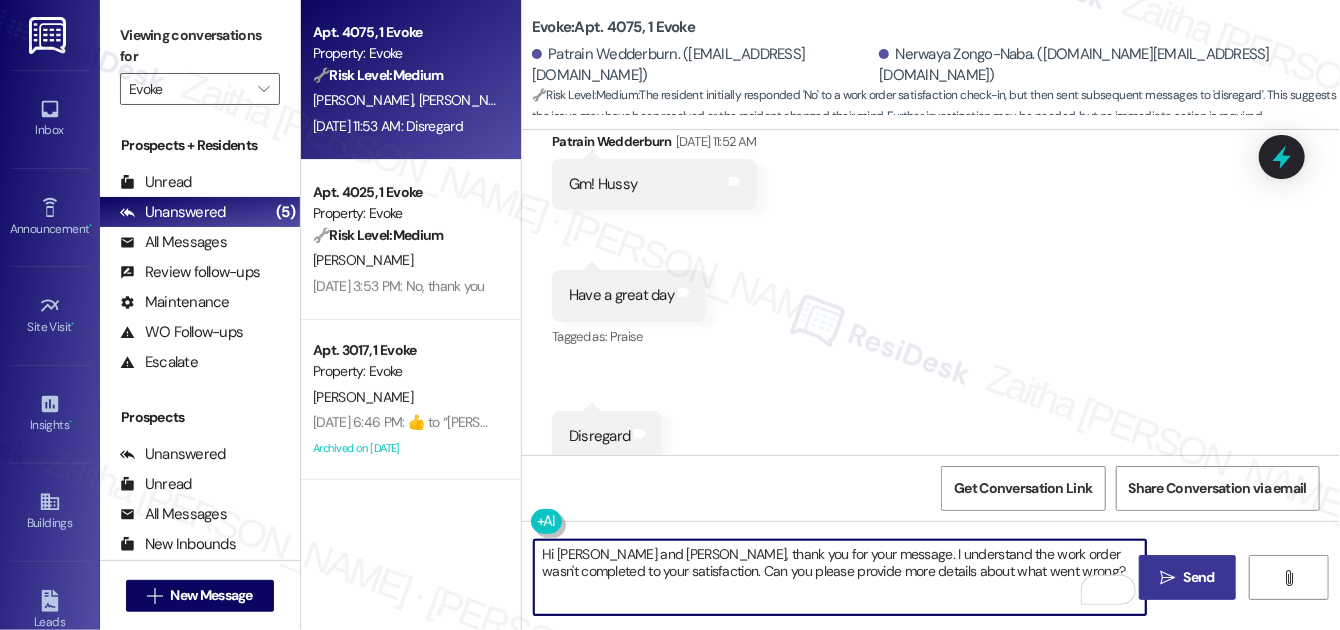 type on "Hi [PERSON_NAME] and [PERSON_NAME], thank you for your message. I understand the work order wasn't completed to your satisfaction. Can you please provide more details about what went wrong?" 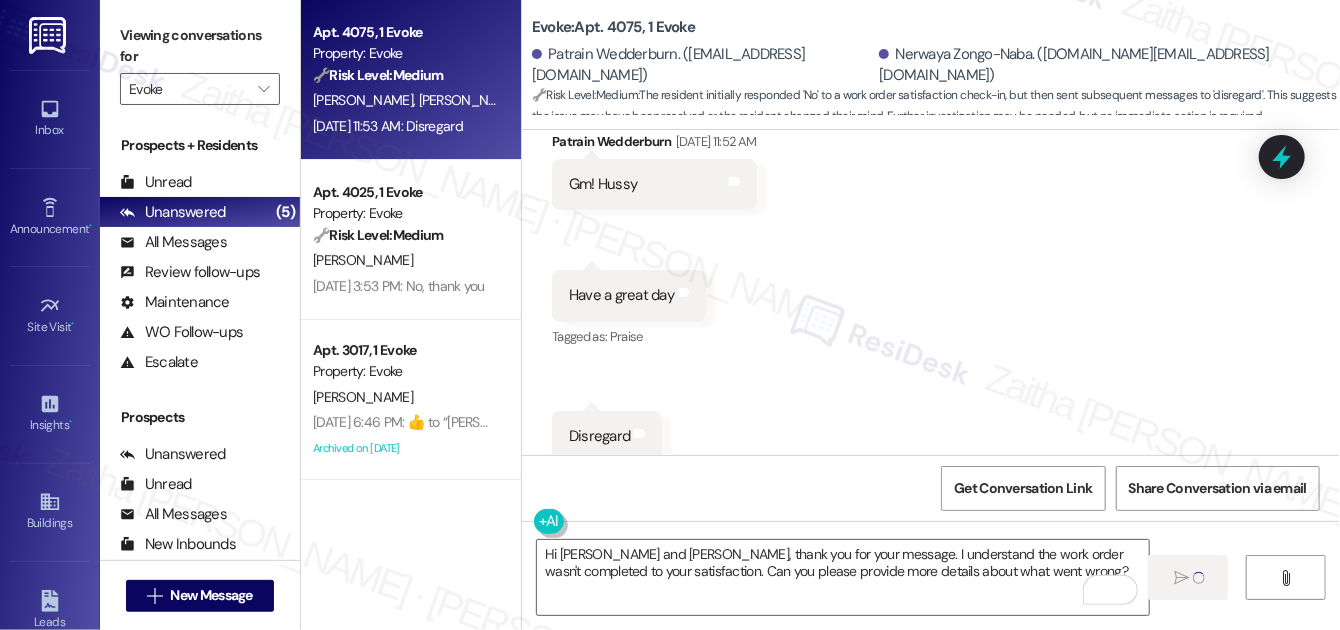 type 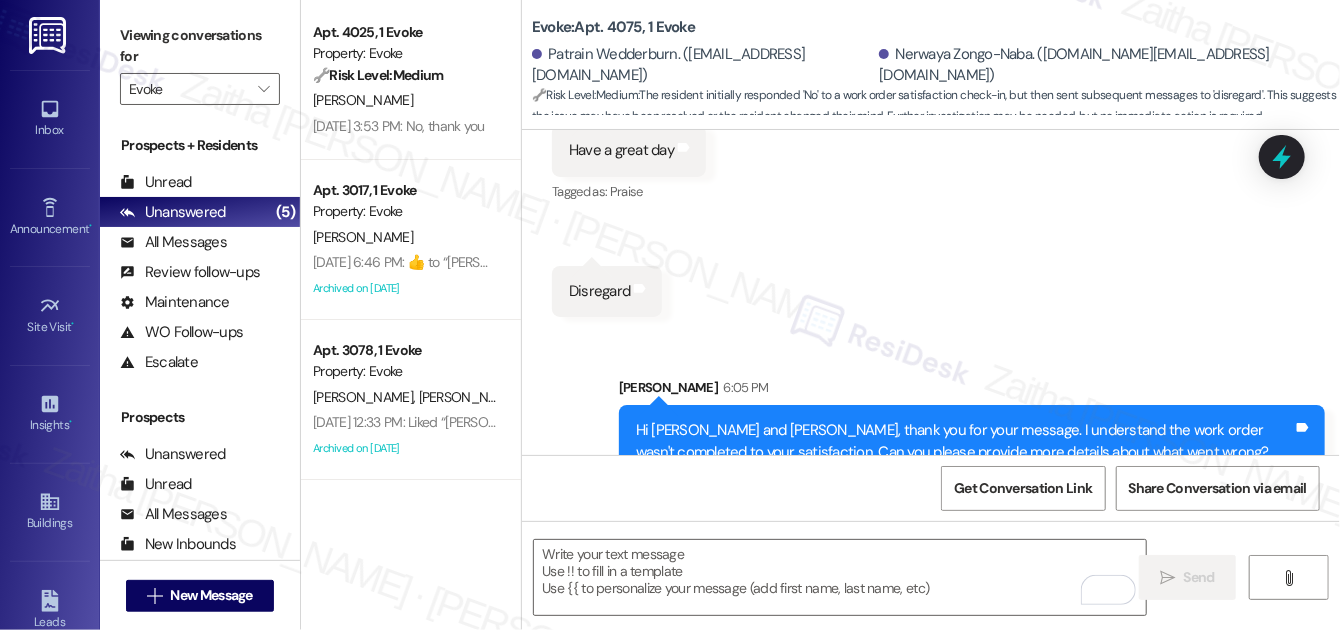 scroll, scrollTop: 23744, scrollLeft: 0, axis: vertical 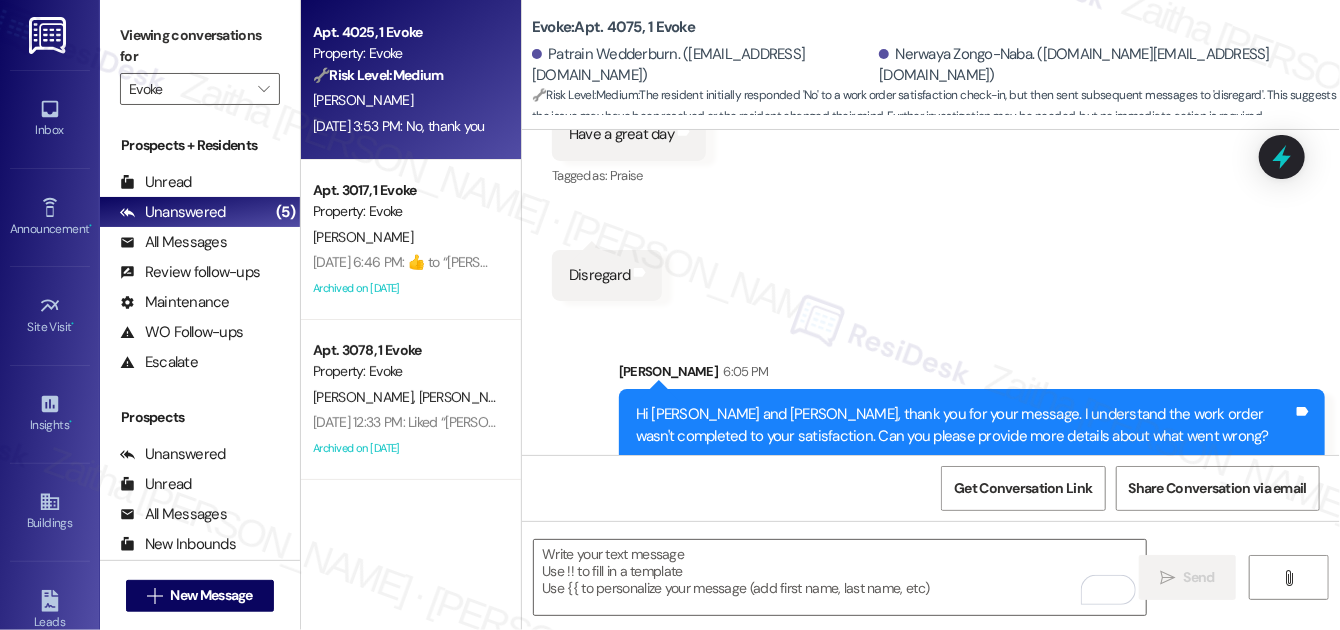 click on "[PERSON_NAME]" at bounding box center [405, 100] 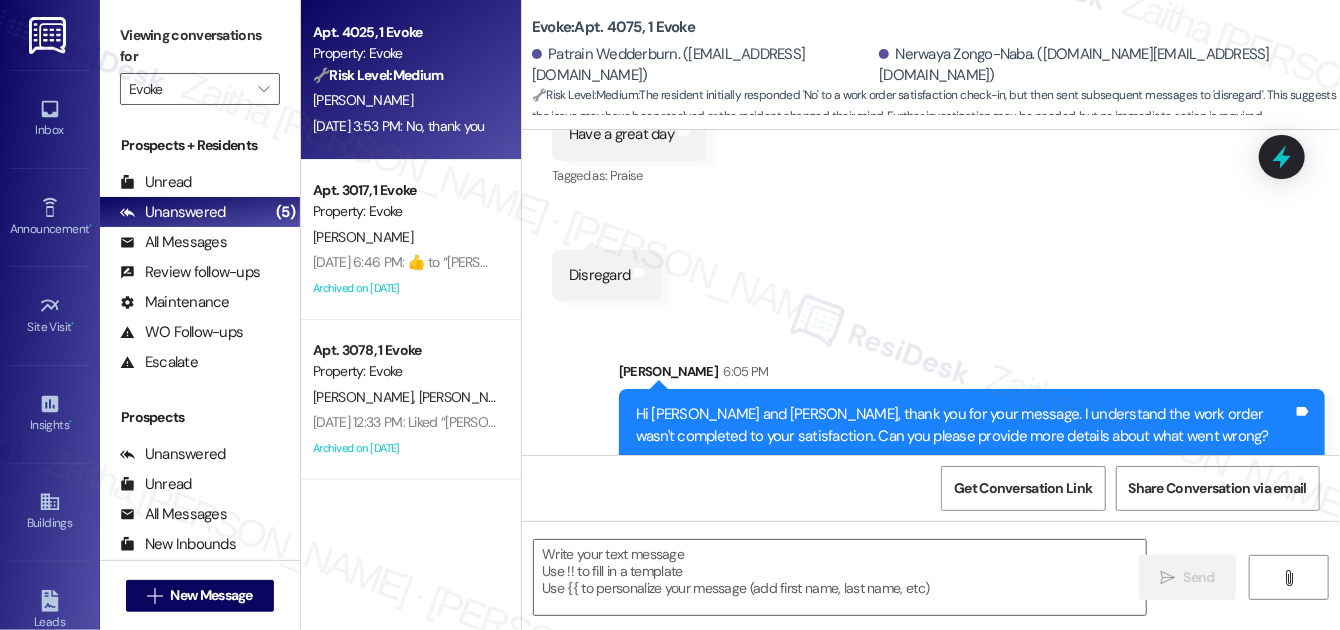 type on "Fetching suggested responses. Please feel free to read through the conversation in the meantime." 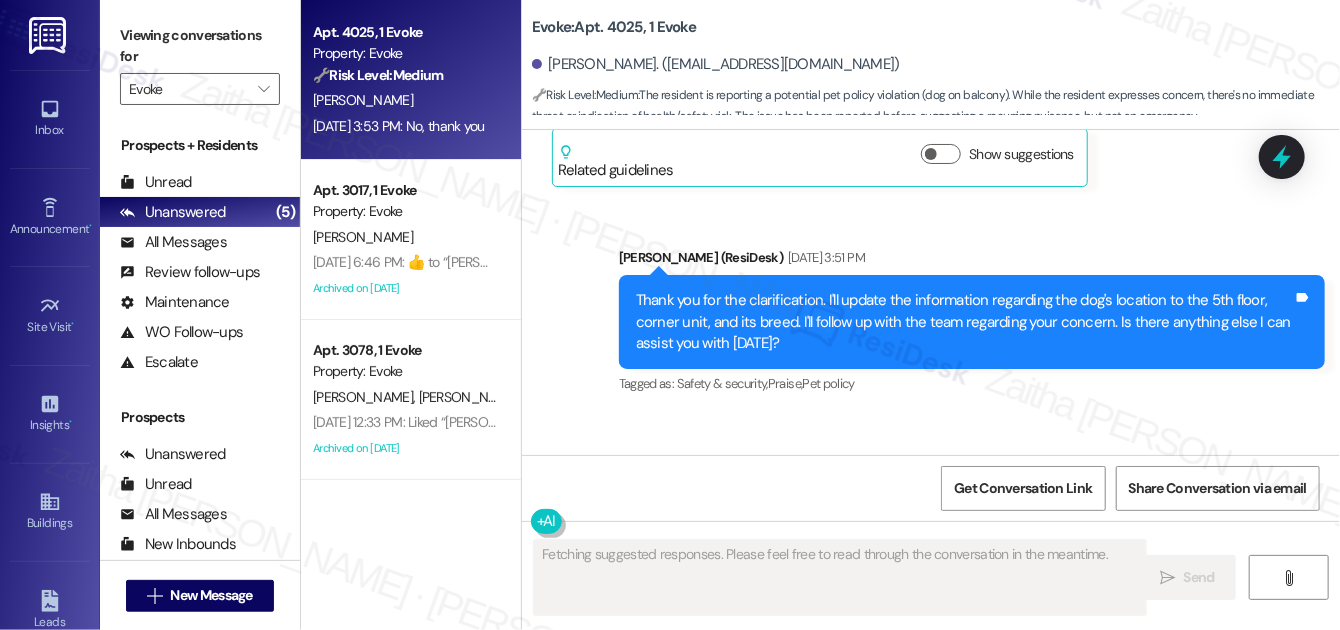 scroll, scrollTop: 15042, scrollLeft: 0, axis: vertical 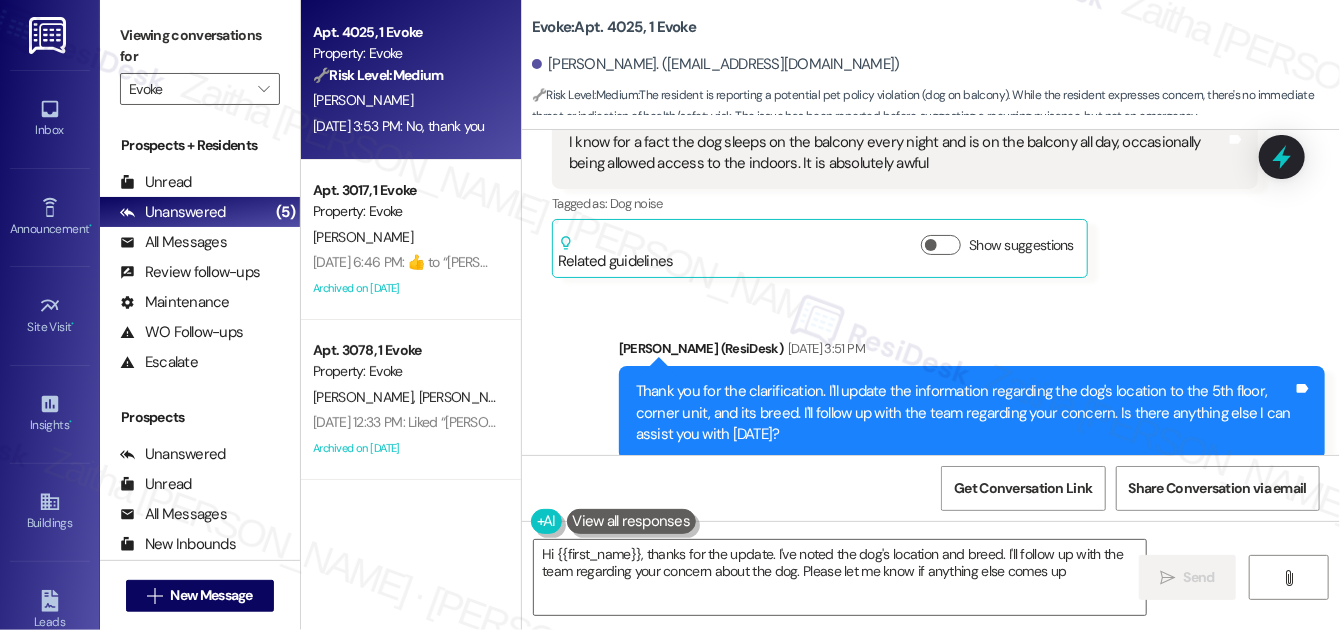 type on "Hi {{first_name}}, thanks for the update. I've noted the dog's location and breed. I'll follow up with the team regarding your concern about the dog. Please let me know if anything else comes up!" 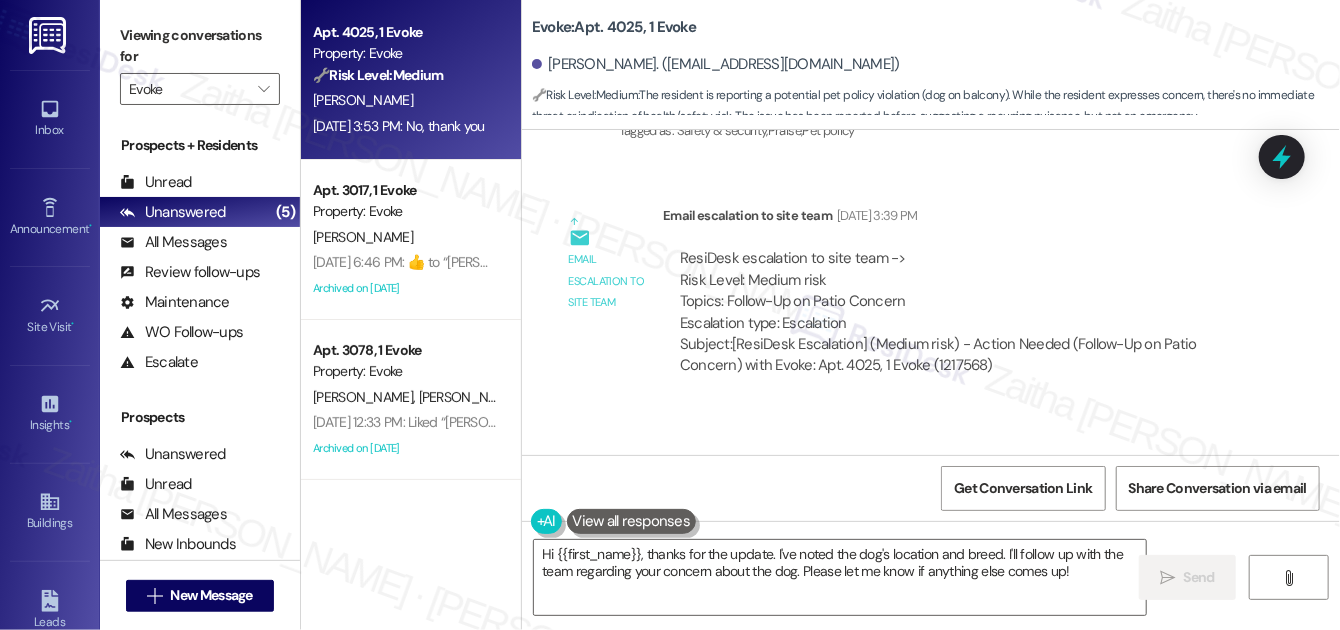scroll, scrollTop: 14501, scrollLeft: 0, axis: vertical 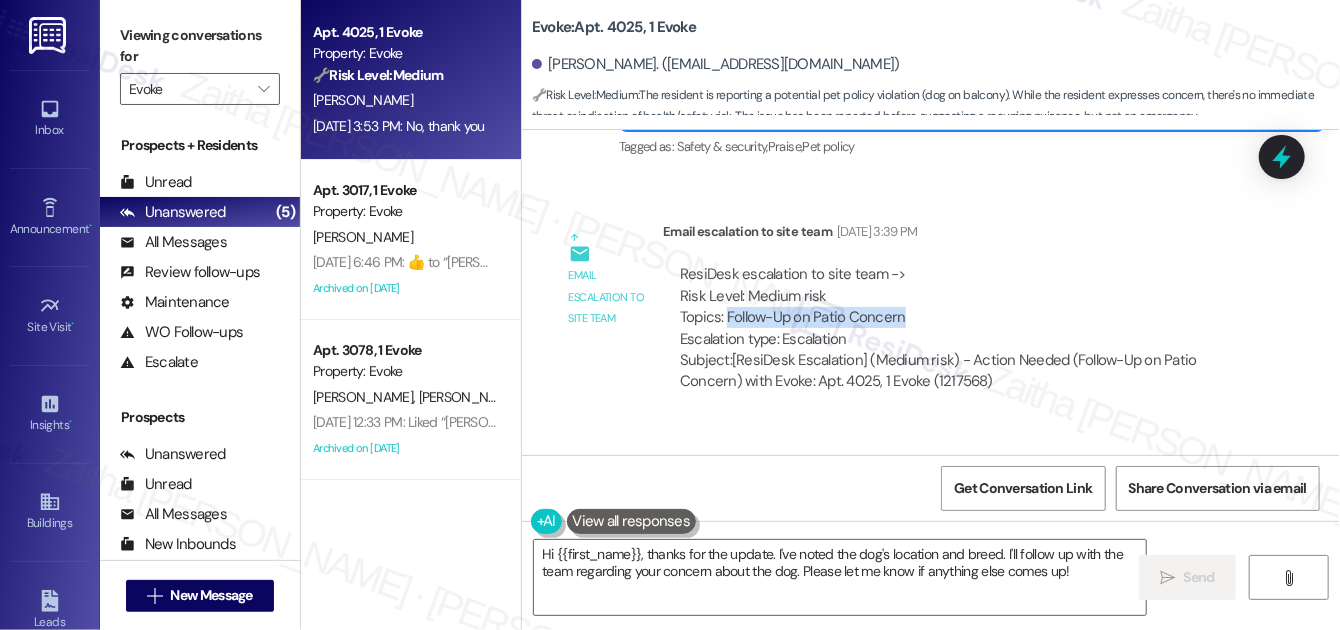 drag, startPoint x: 725, startPoint y: 170, endPoint x: 906, endPoint y: 179, distance: 181.22362 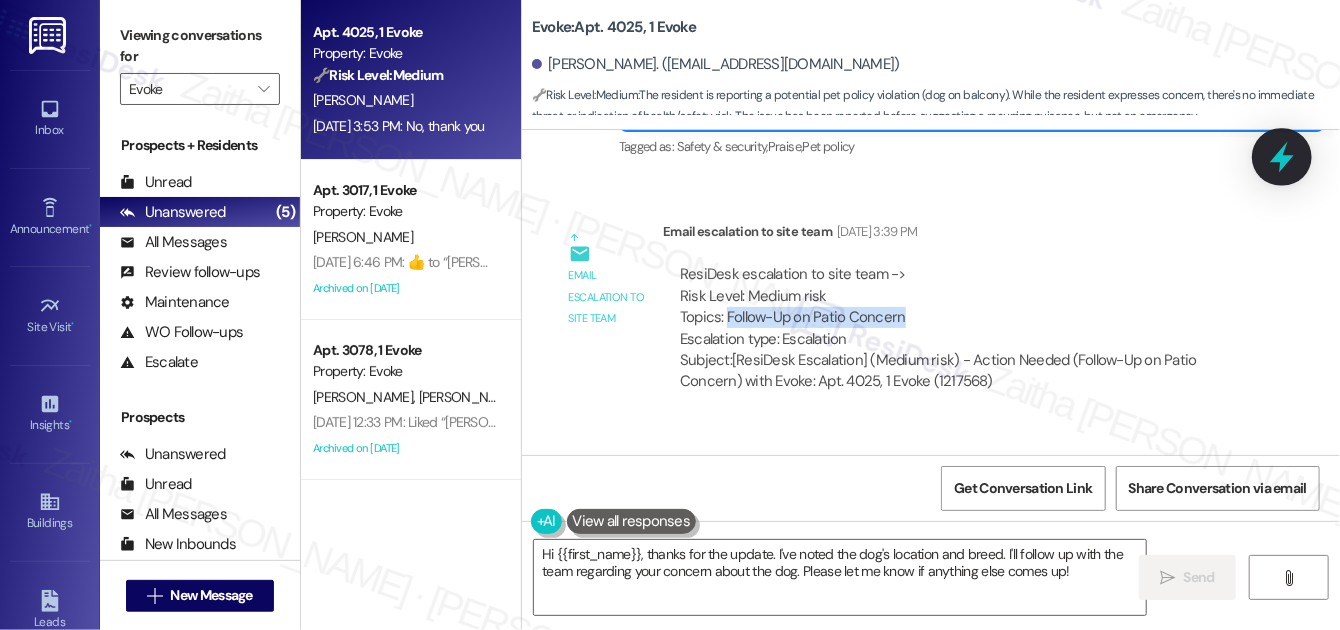 click 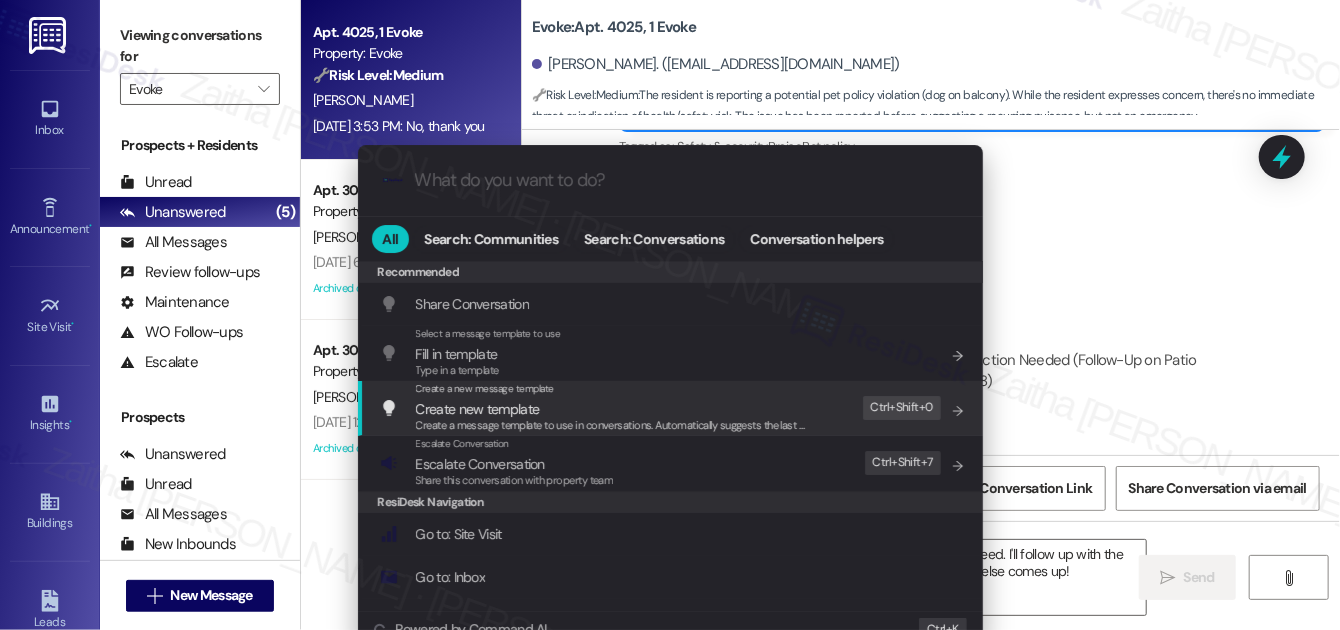 click on ".cls-1{fill:#0a055f;}.cls-2{fill:#0cc4c4;} resideskLogoBlueOrange All Search: Communities Search: Conversations Conversation helpers Recommended Recommended Share Conversation Add shortcut Select a message template to use Fill in template Type in a template Add shortcut Create a new message template Create new template Create a message template to use in conversations. Automatically suggests the last message you sent. Edit Ctrl+ Shift+ 0 Escalate Conversation Escalate Conversation Share this conversation with property team Edit Ctrl+ Shift+ 7 ResiDesk Navigation Go to: Site Visit Add shortcut Go to: Inbox Add shortcut Go to: Settings Add shortcut Go to: Message Templates Add shortcut Go to: Buildings Add shortcut Help Getting Started: What you can do with ResiDesk How to message a tenant
How to send an announcement
How to attach a file on messages and announcements
How to message a prospect
How to message an inbound prospect
How to send an internal message
How to use the ResiDesk Outlook Add-in Settings" at bounding box center [670, 315] 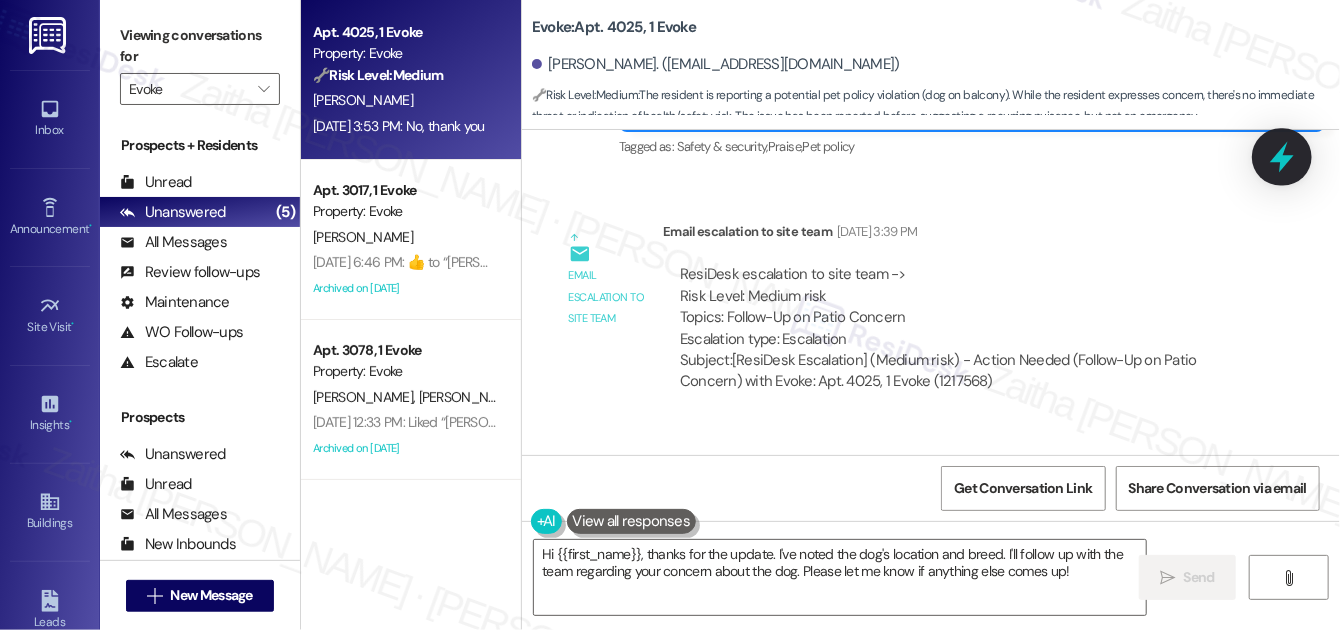 click 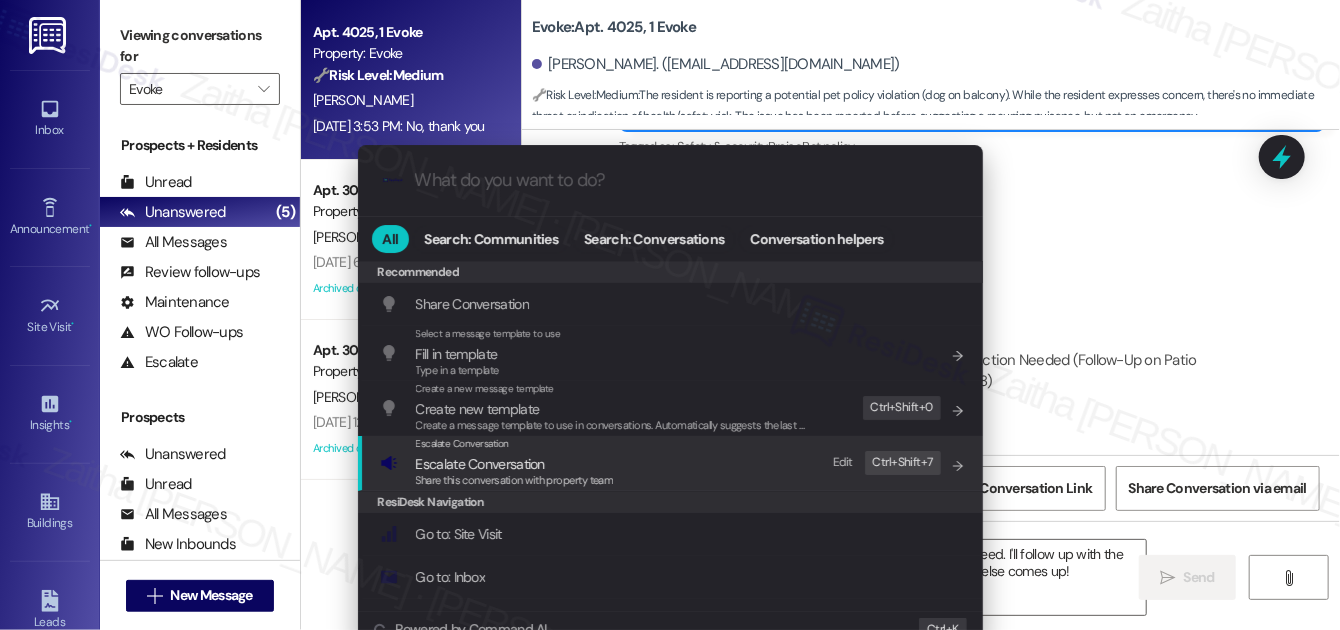 click on "Escalate Conversation" at bounding box center (480, 464) 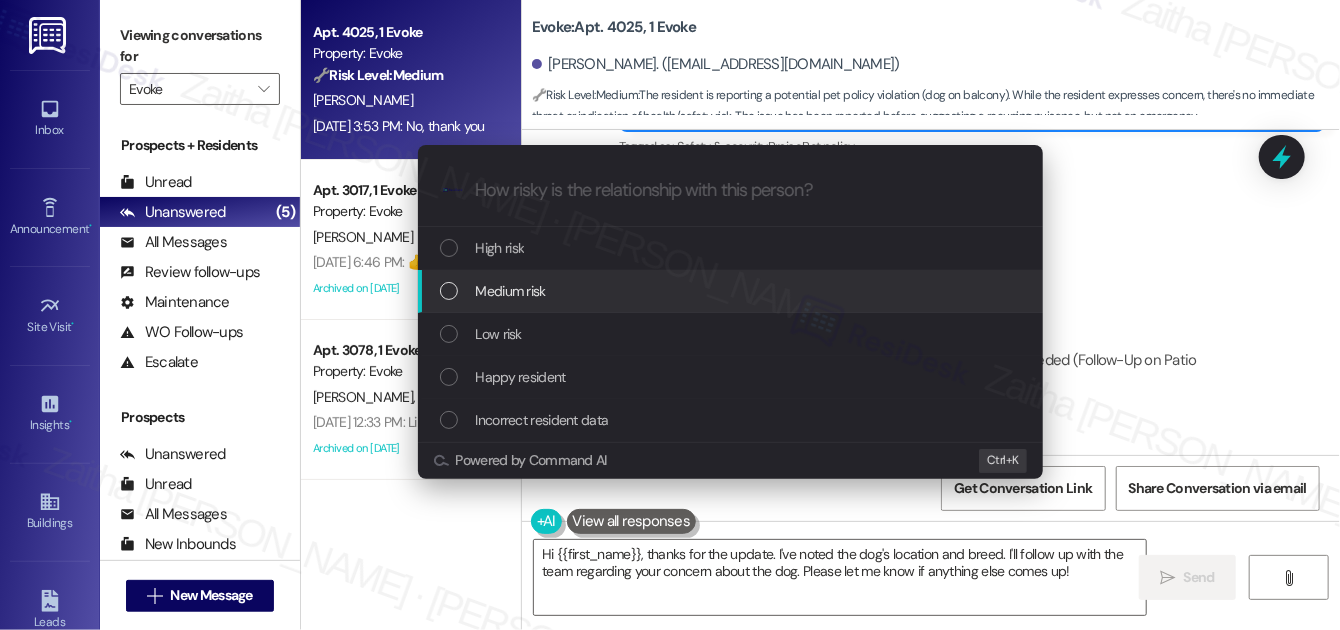 click on "Medium risk" at bounding box center [511, 291] 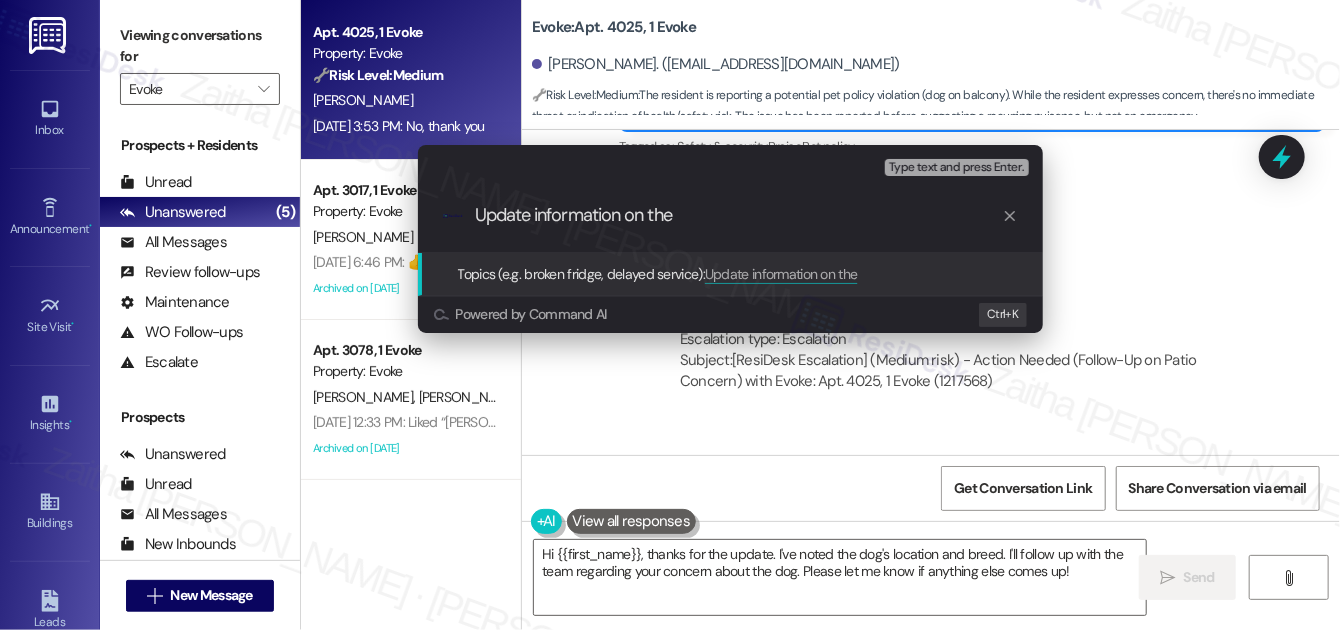 click on "Update information on the" at bounding box center [738, 215] 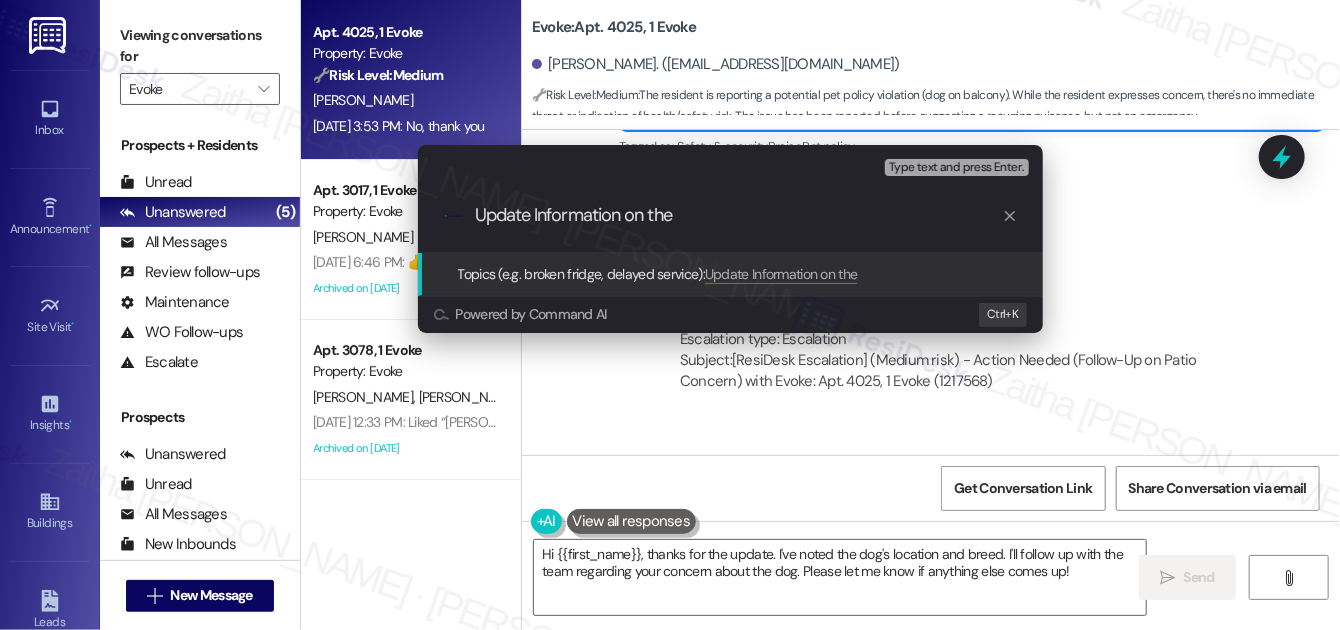 click on "Update Information on the" at bounding box center [738, 215] 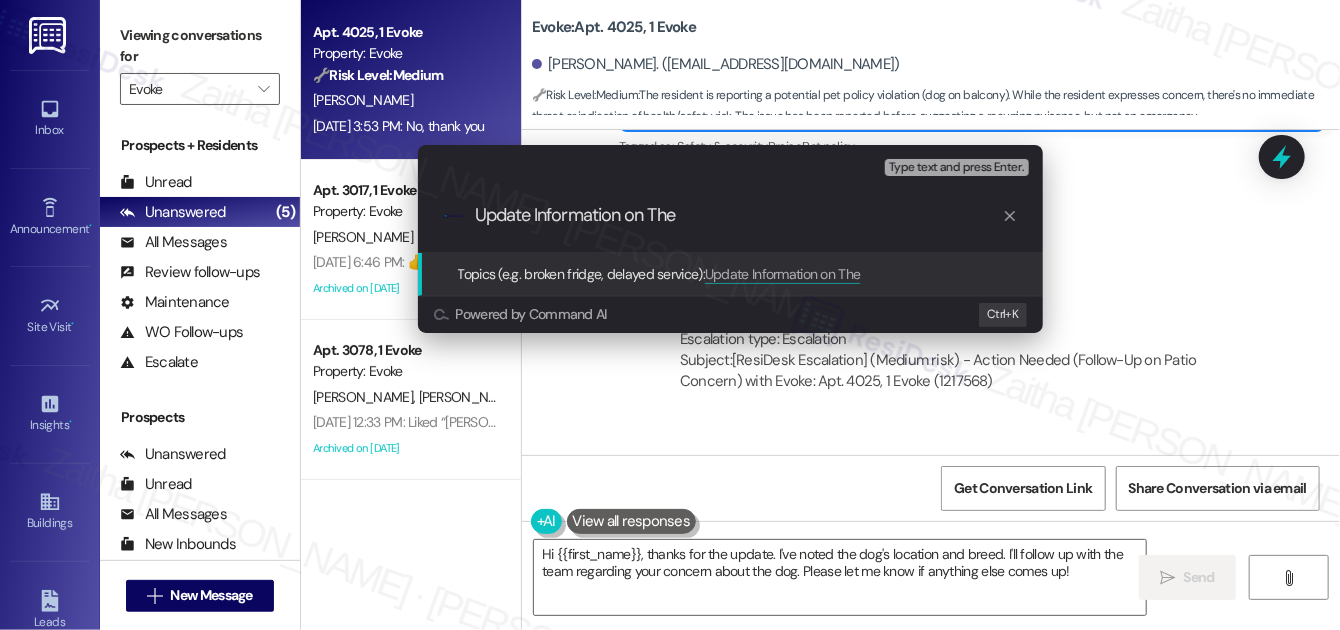 click on "Update Information on The" at bounding box center (738, 215) 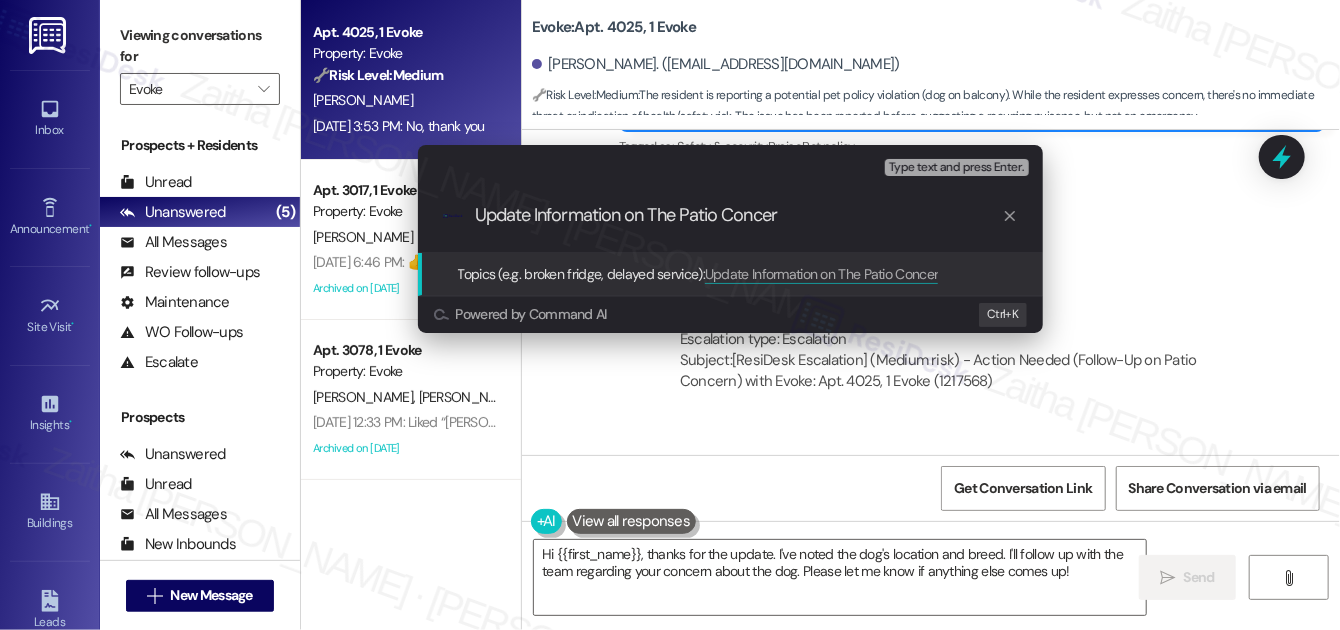 type on "Update Information on The Patio Concern" 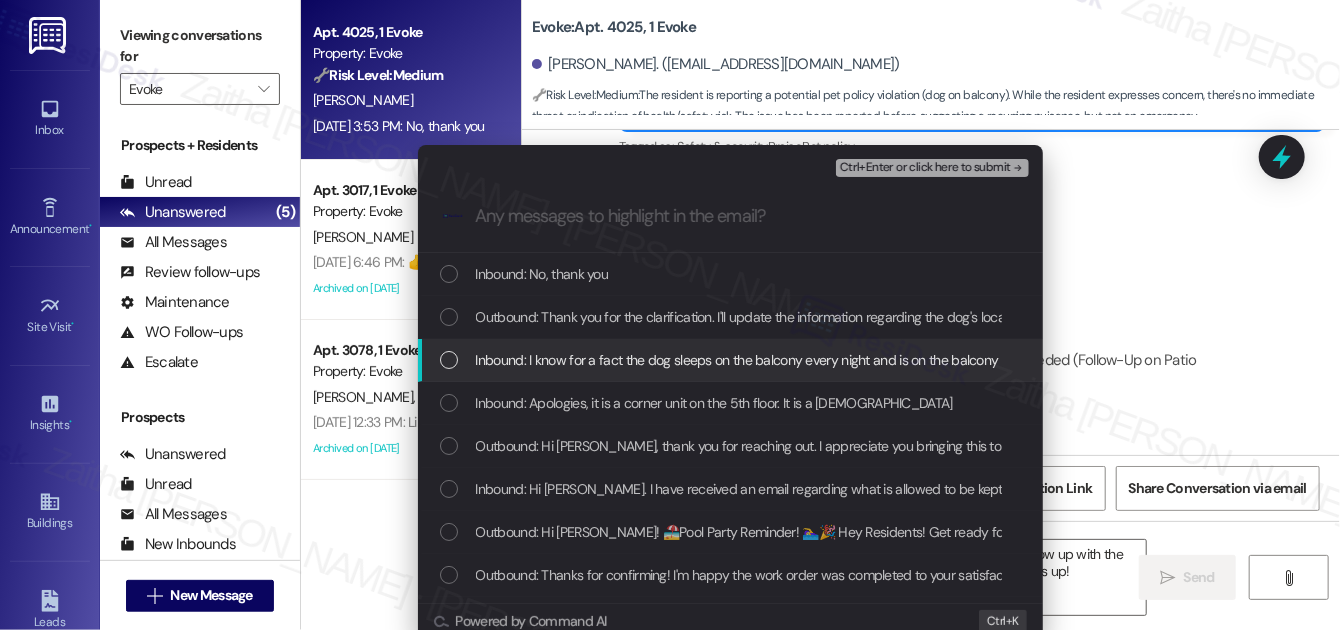 click at bounding box center (449, 360) 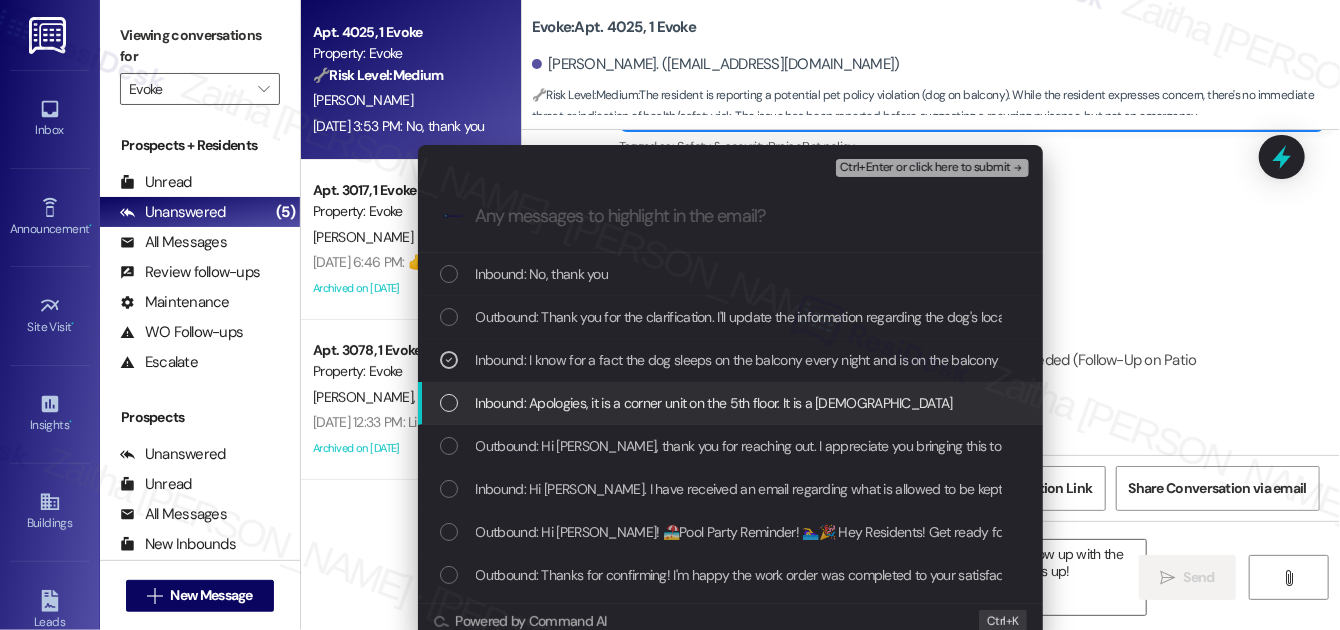 click at bounding box center (449, 403) 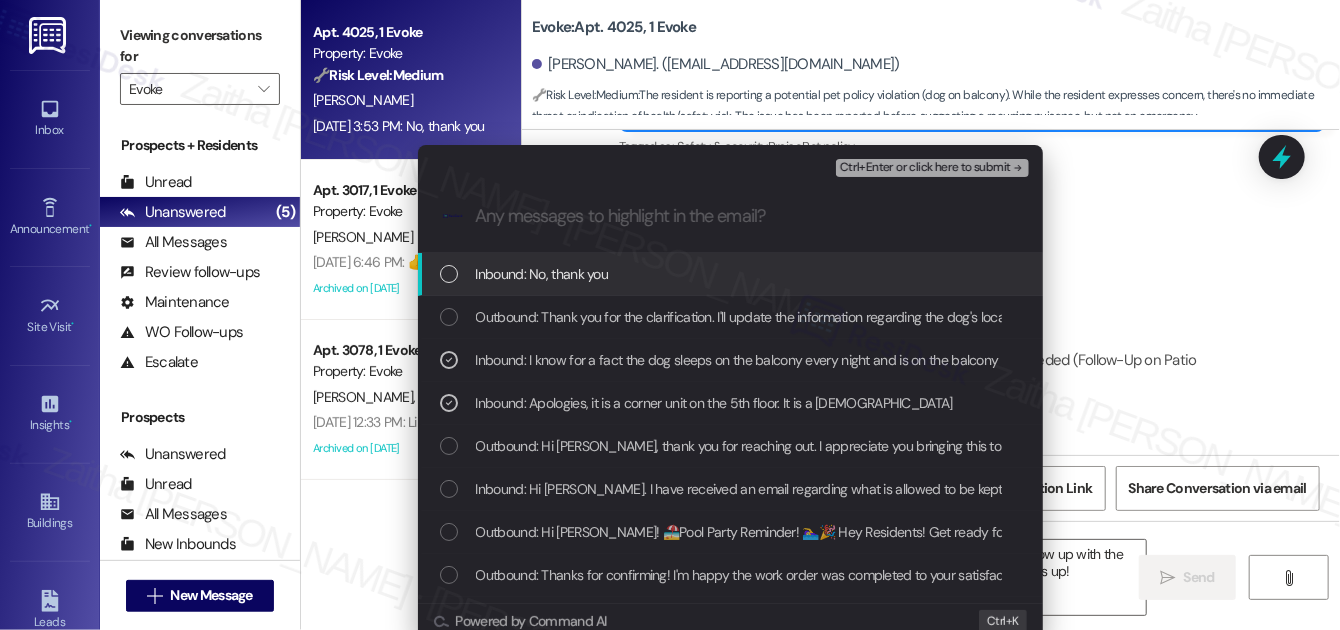 click on "Ctrl+Enter or click here to submit" at bounding box center [925, 168] 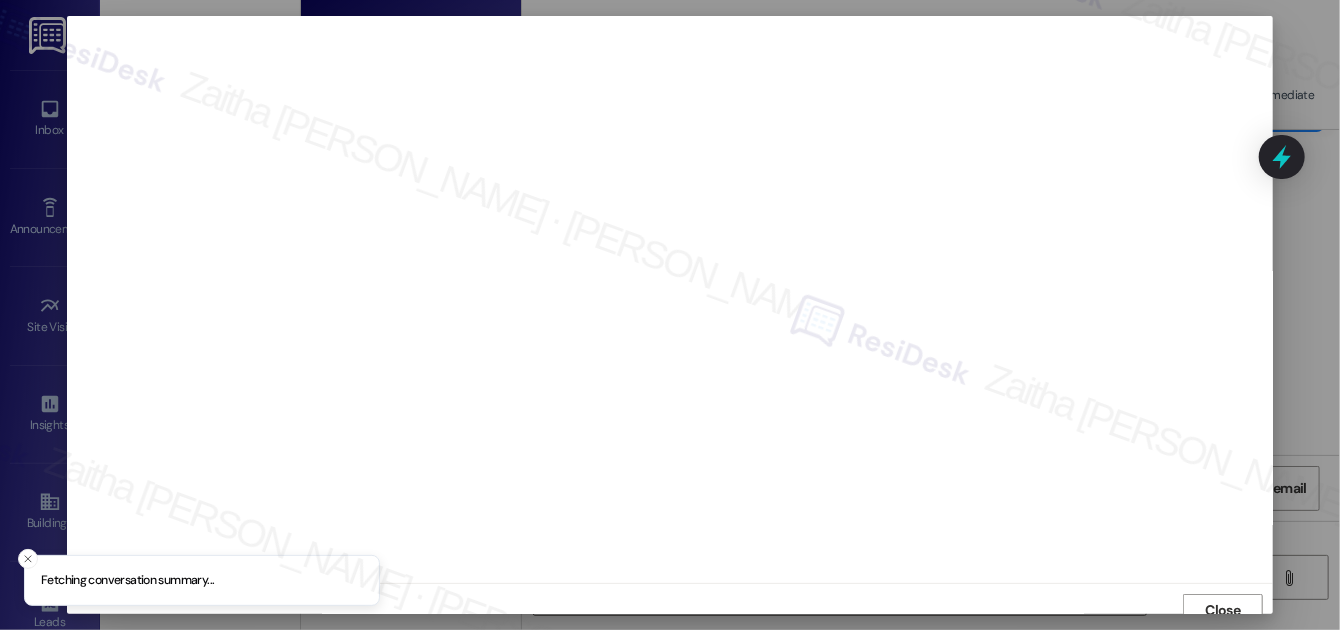 scroll, scrollTop: 11, scrollLeft: 0, axis: vertical 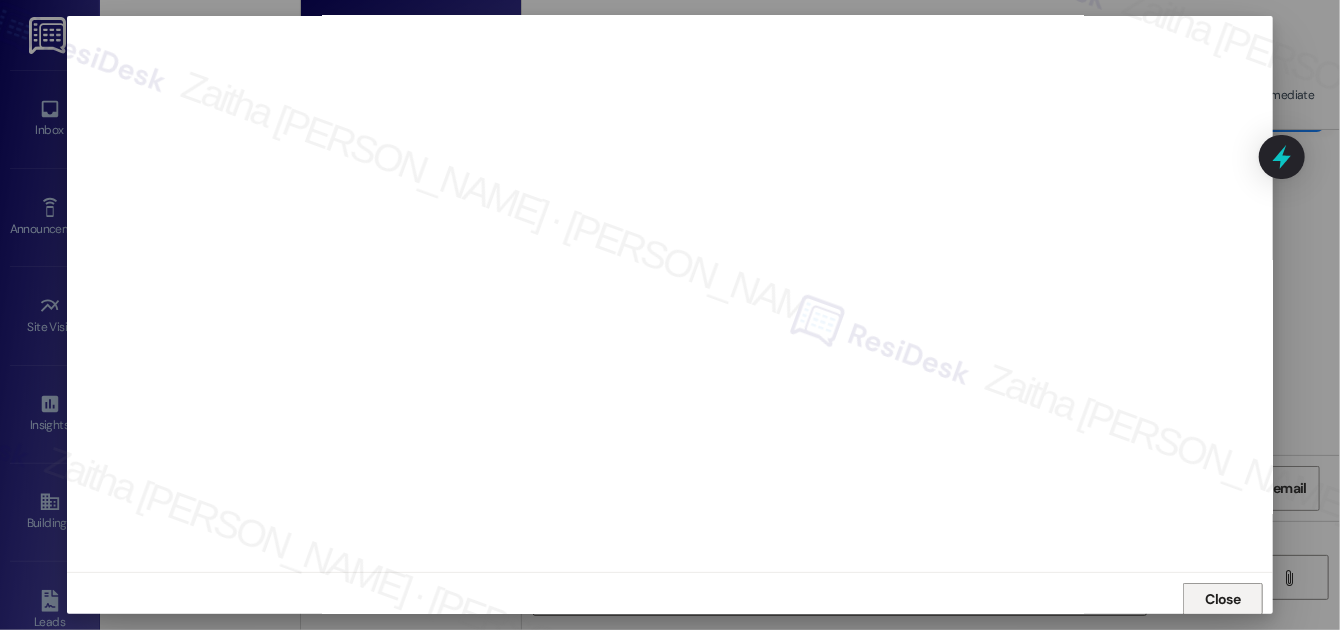 click on "Close" at bounding box center (1223, 599) 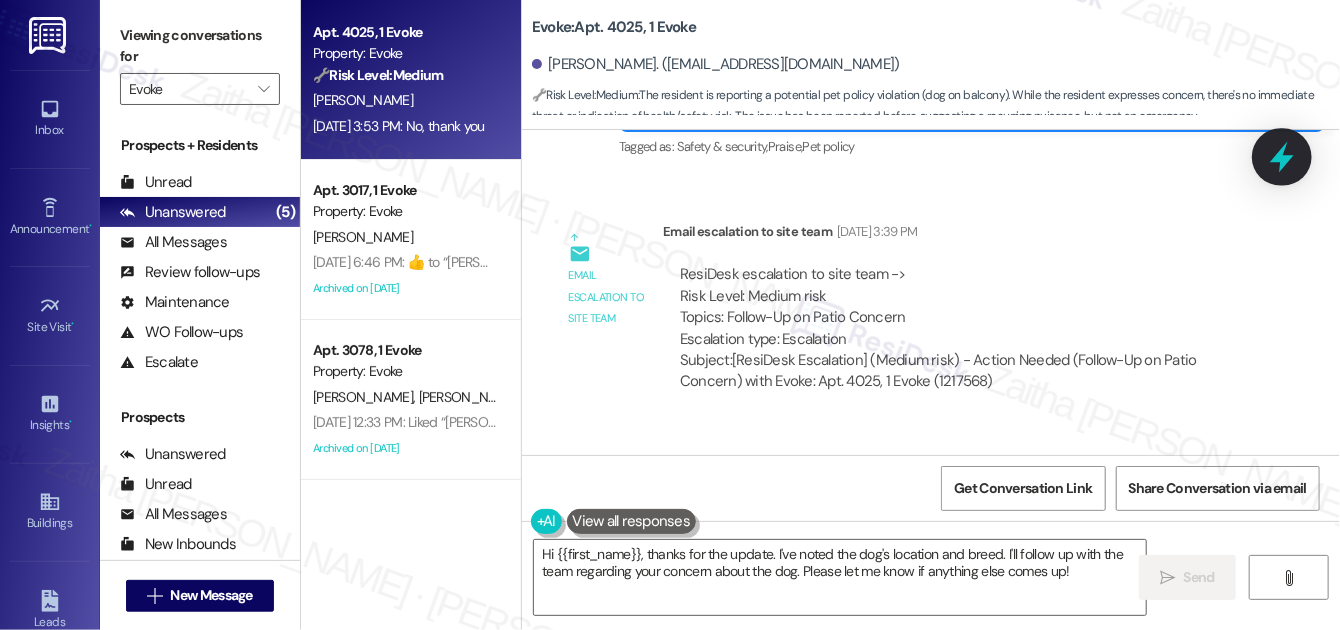 click 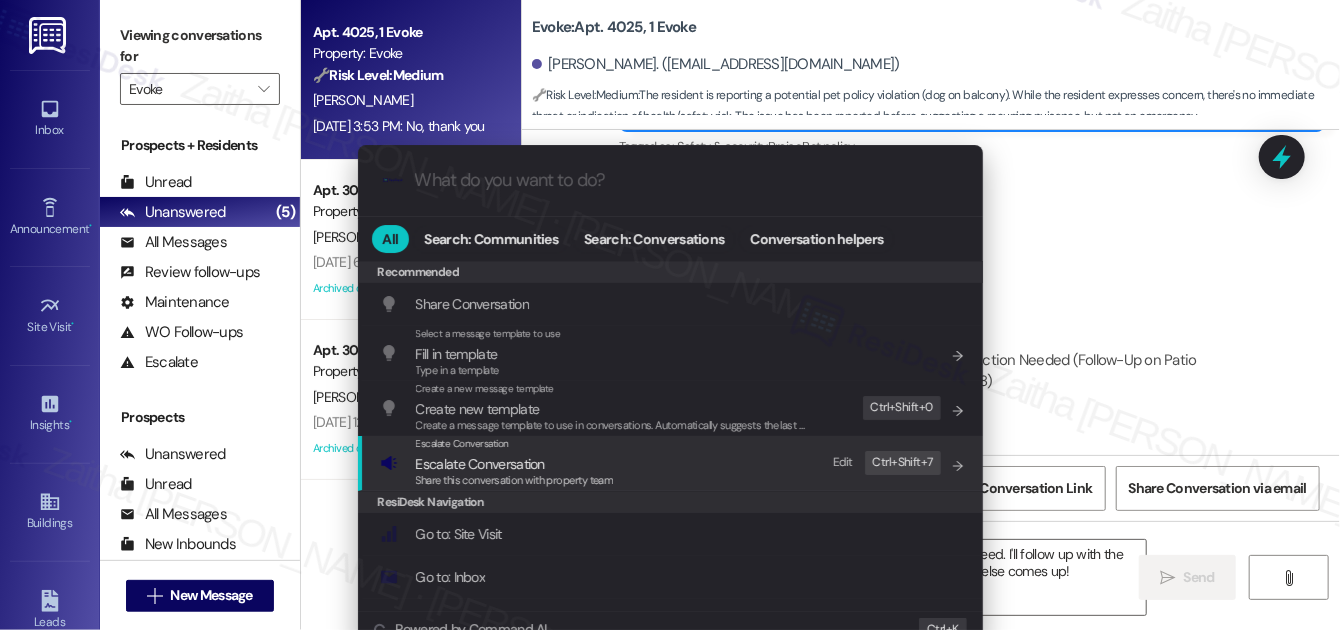 click on "Escalate Conversation" at bounding box center [480, 464] 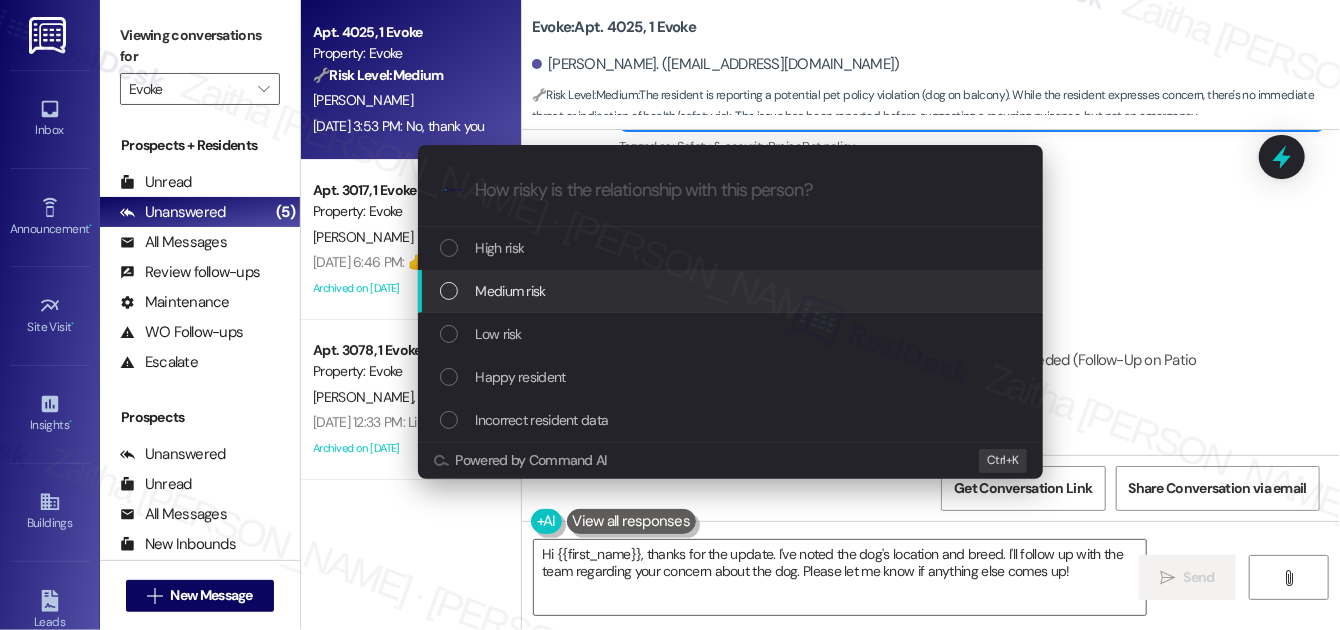 click on "Medium risk" at bounding box center [732, 291] 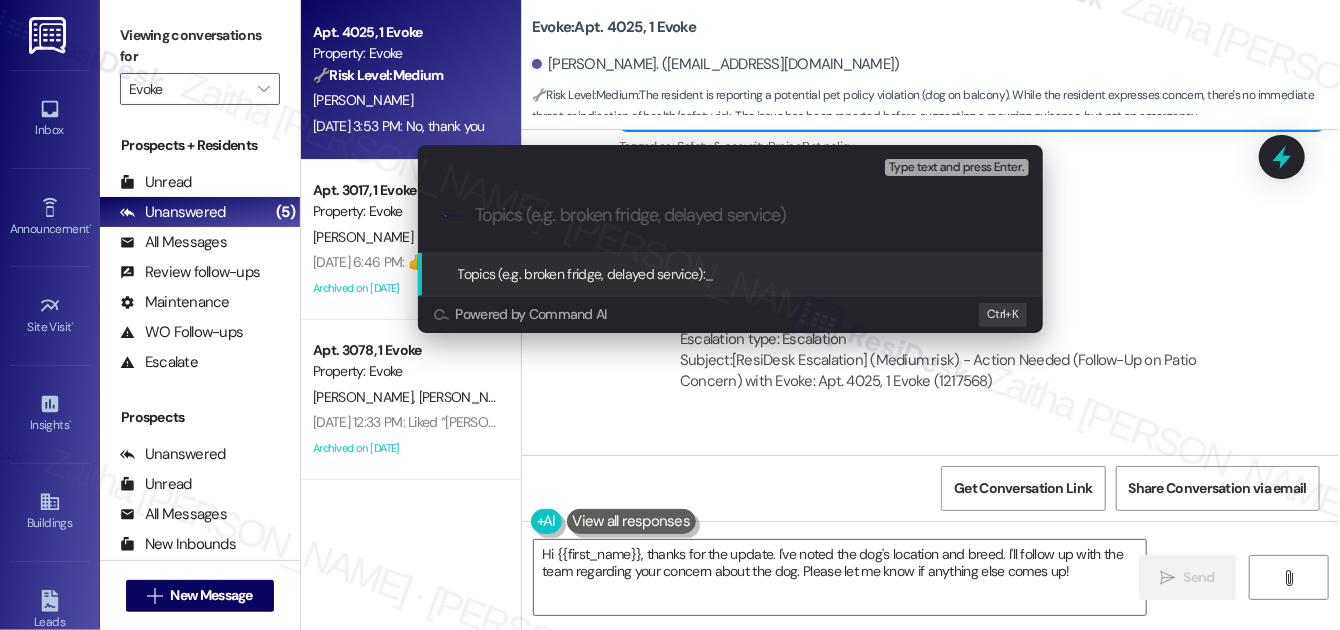 paste on "Update Information on The Patio Concern" 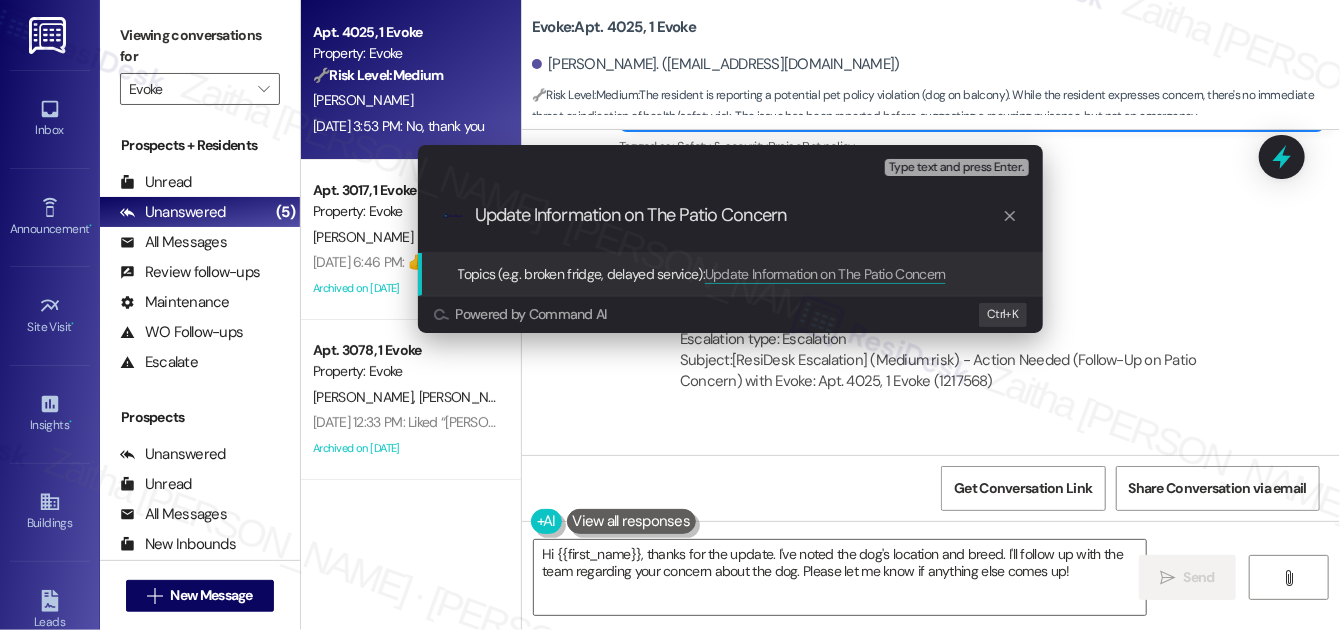 type 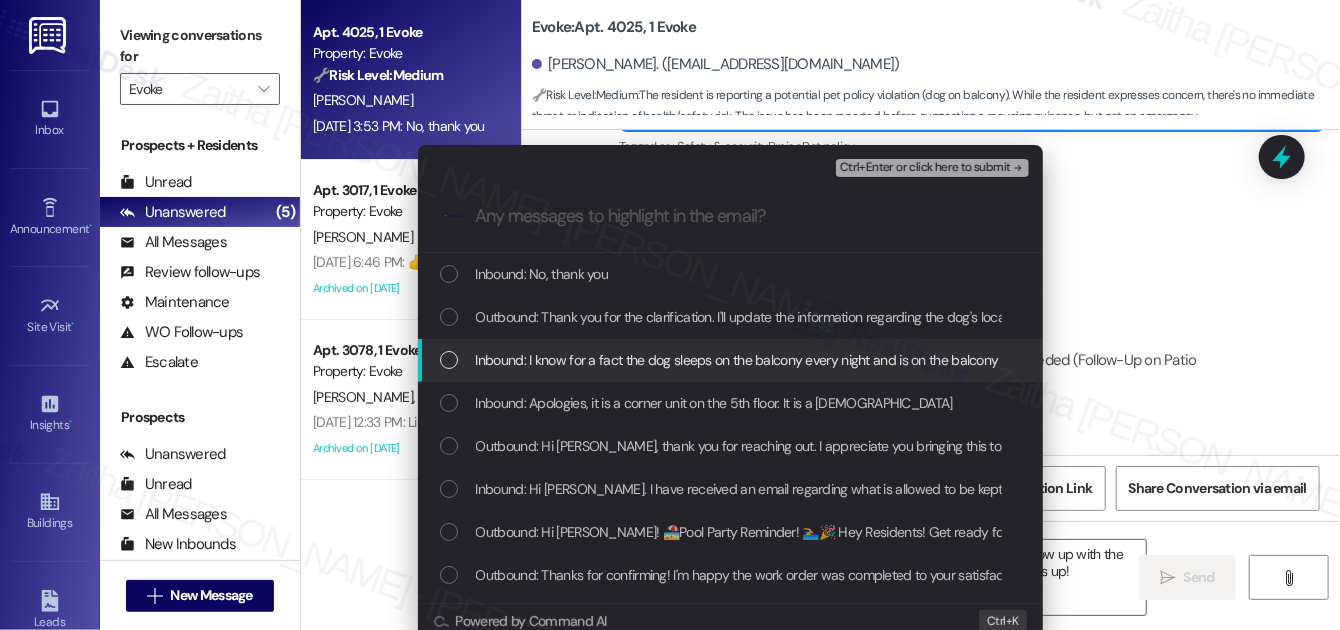 click at bounding box center (449, 360) 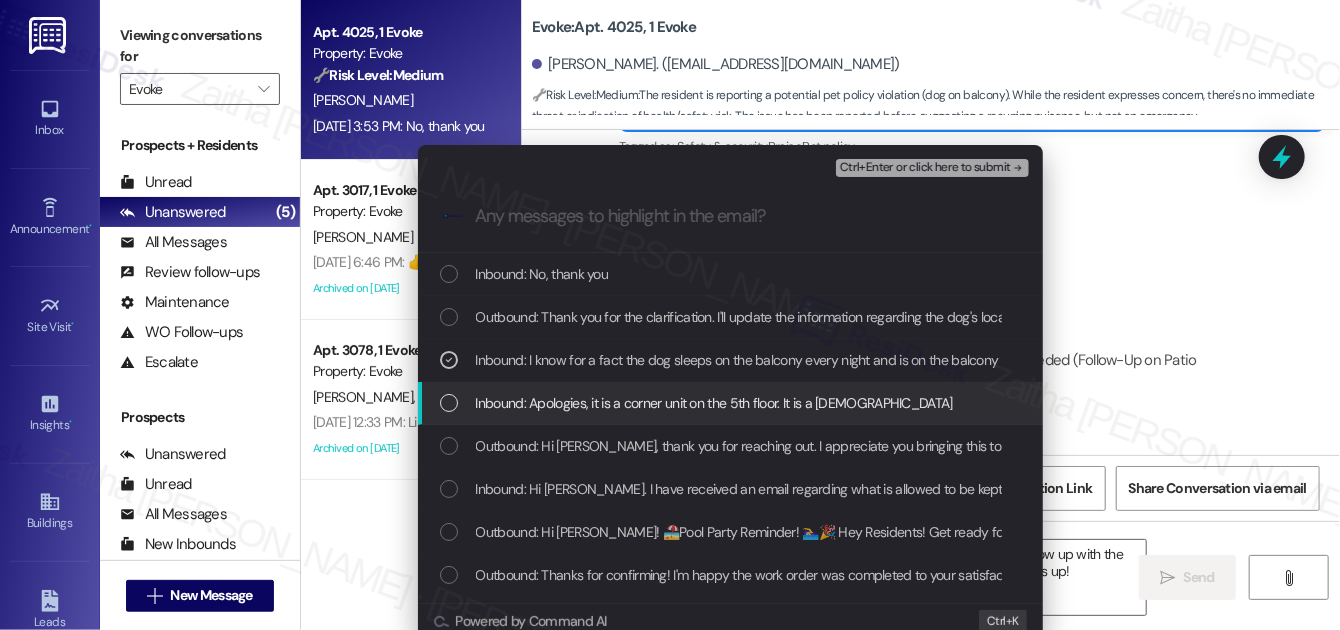 click at bounding box center [449, 403] 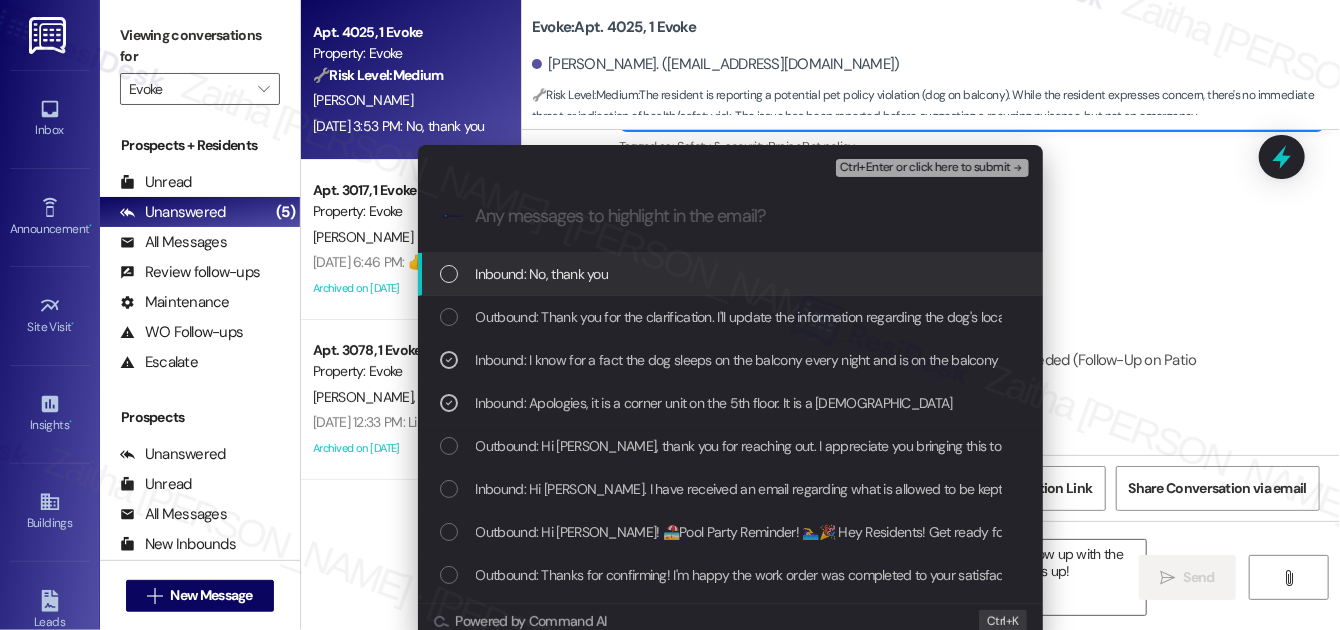 click on "Ctrl+Enter or click here to submit" at bounding box center [925, 168] 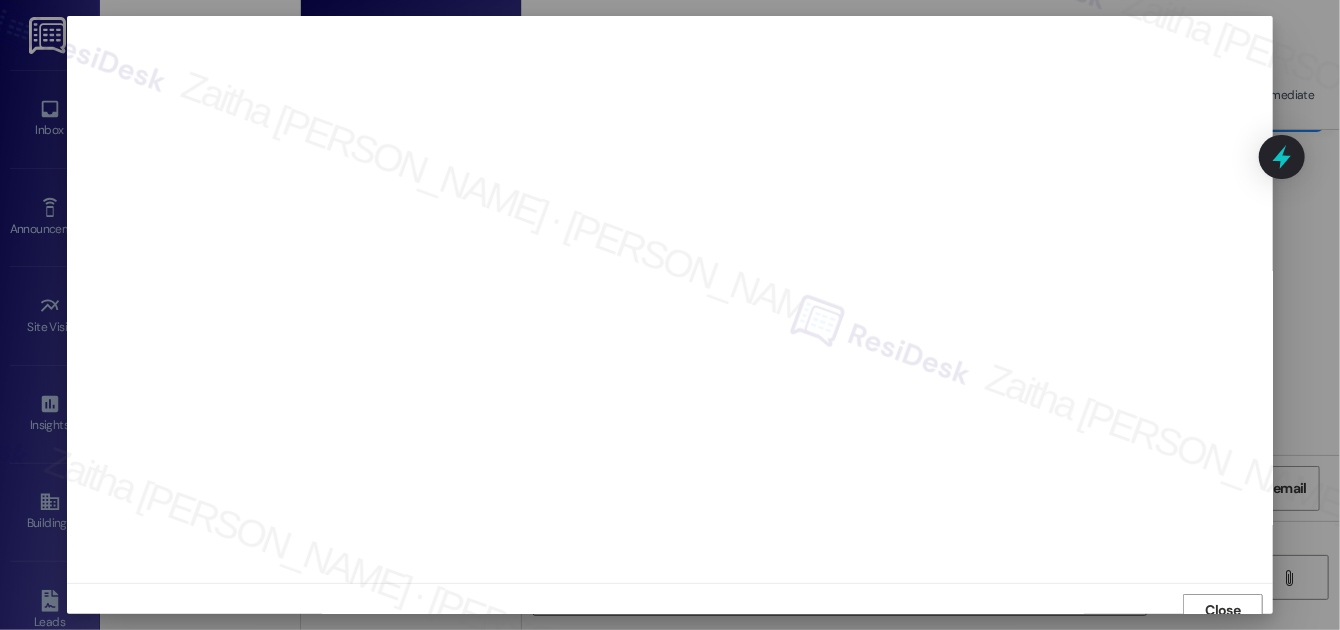 scroll, scrollTop: 11, scrollLeft: 0, axis: vertical 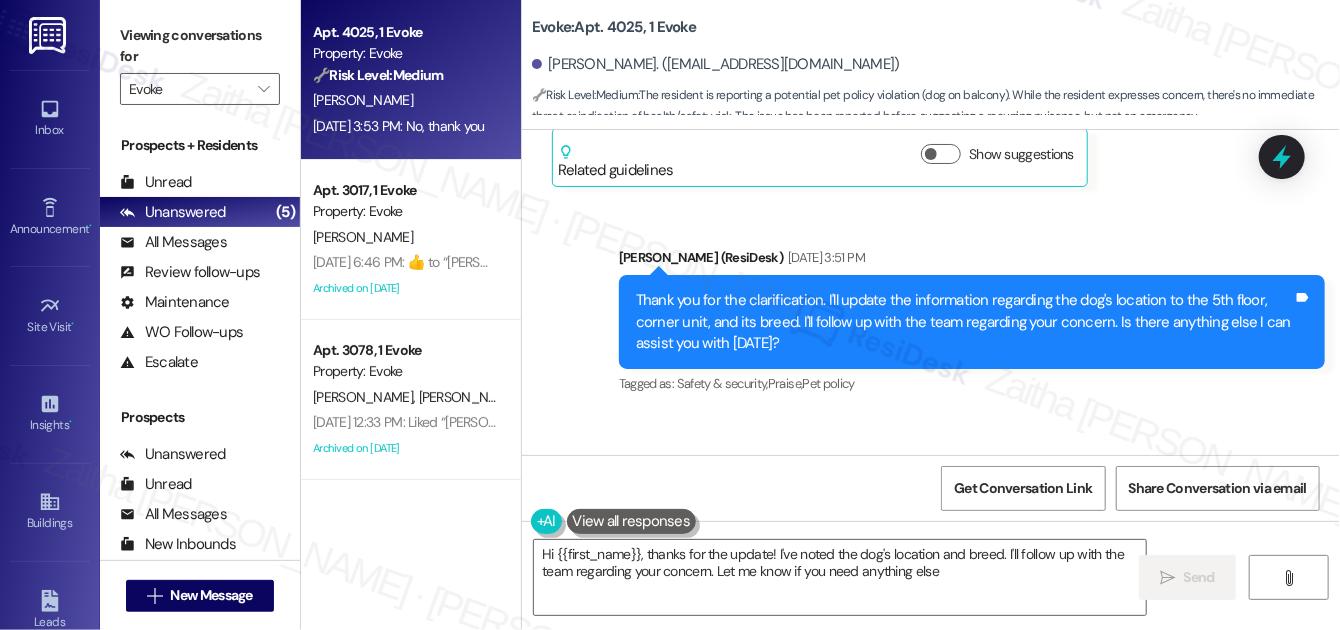 type on "Hi {{first_name}}, thanks for the update! I've noted the dog's location and breed. I'll follow up with the team regarding your concern. Let me know if you need anything else!" 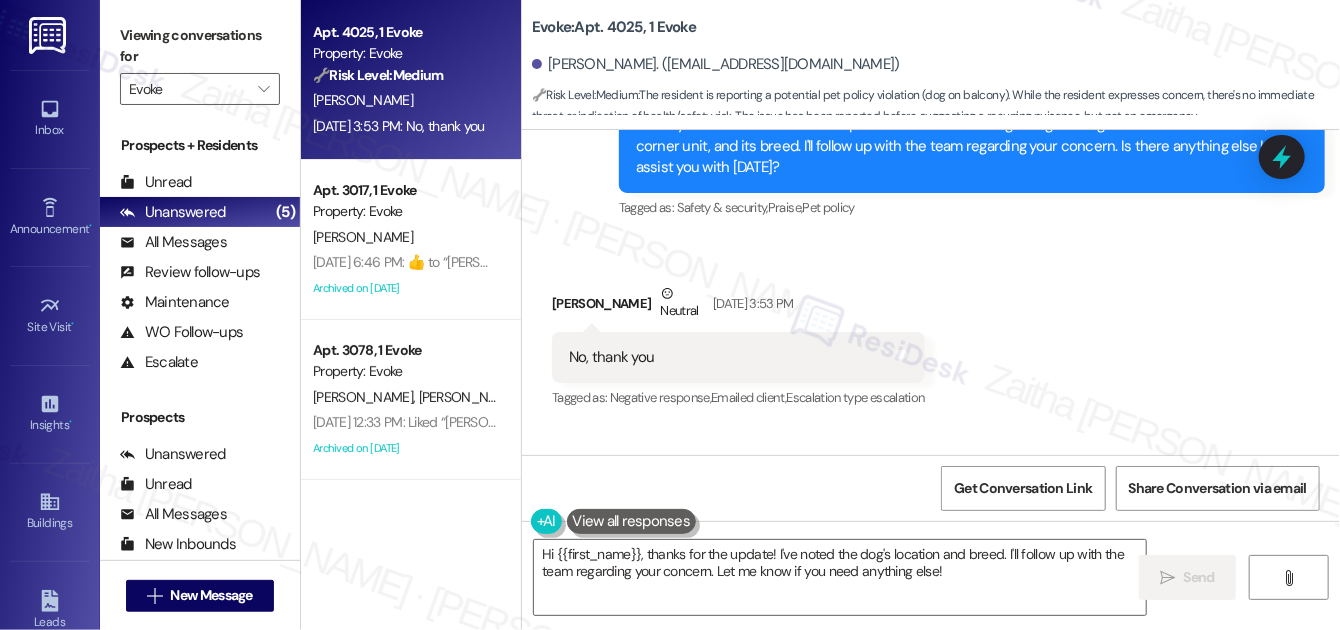 scroll, scrollTop: 15318, scrollLeft: 0, axis: vertical 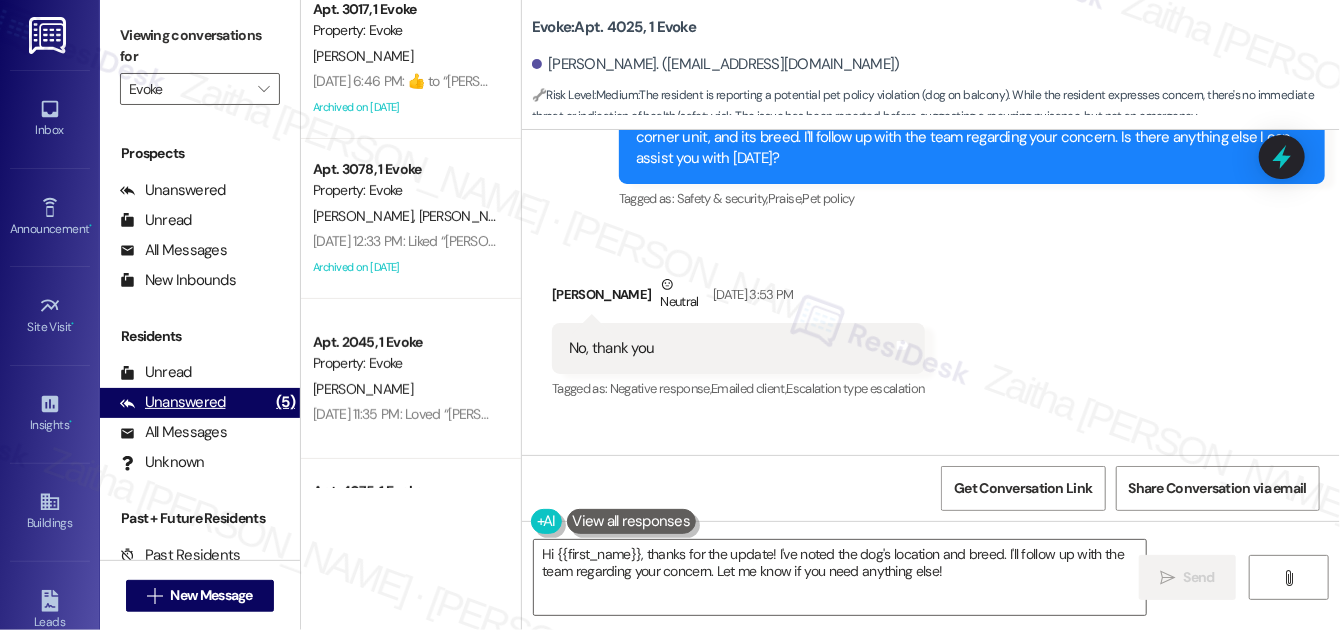 click on "Unanswered" at bounding box center (173, 402) 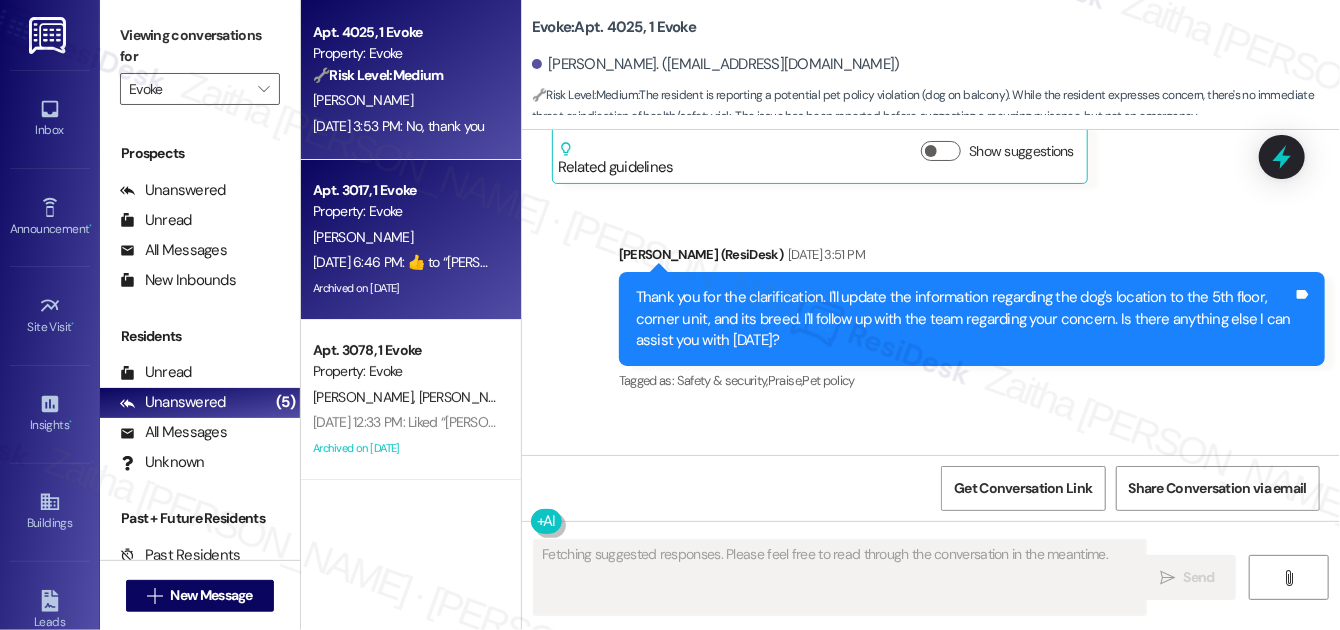 scroll, scrollTop: 15133, scrollLeft: 0, axis: vertical 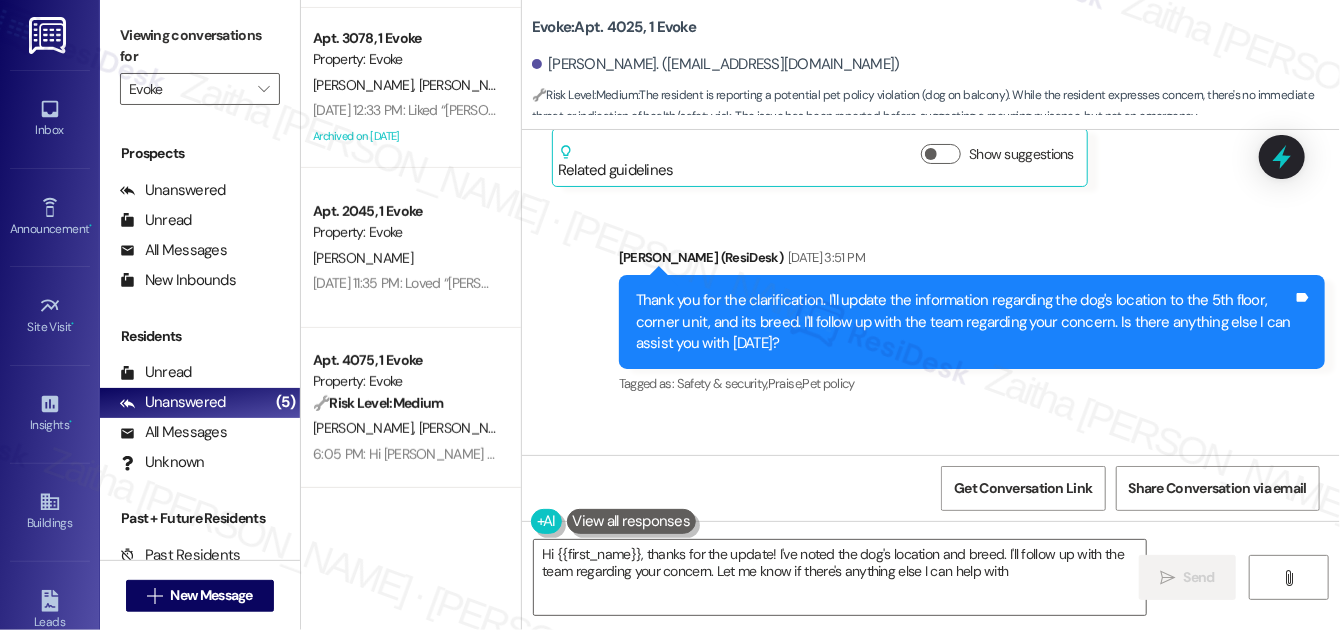 type on "Hi {{first_name}}, thanks for the update! I've noted the dog's location and breed. I'll follow up with the team regarding your concern. Let me know if there's anything else I can help with!" 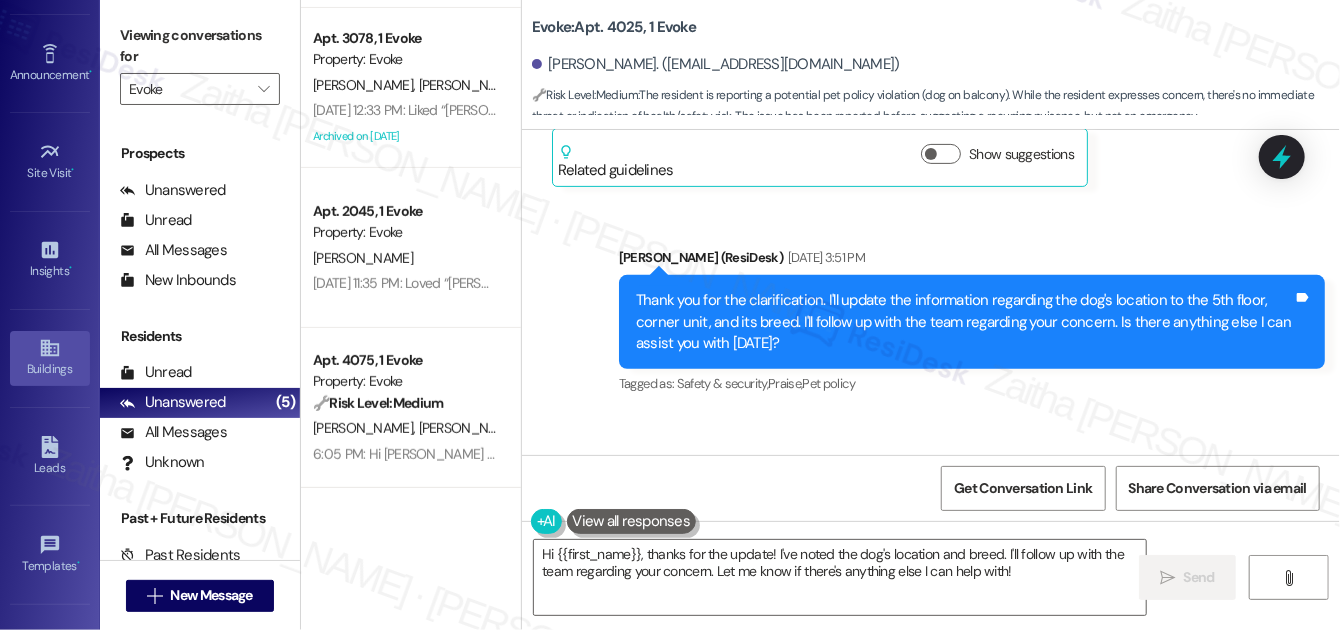 scroll, scrollTop: 316, scrollLeft: 0, axis: vertical 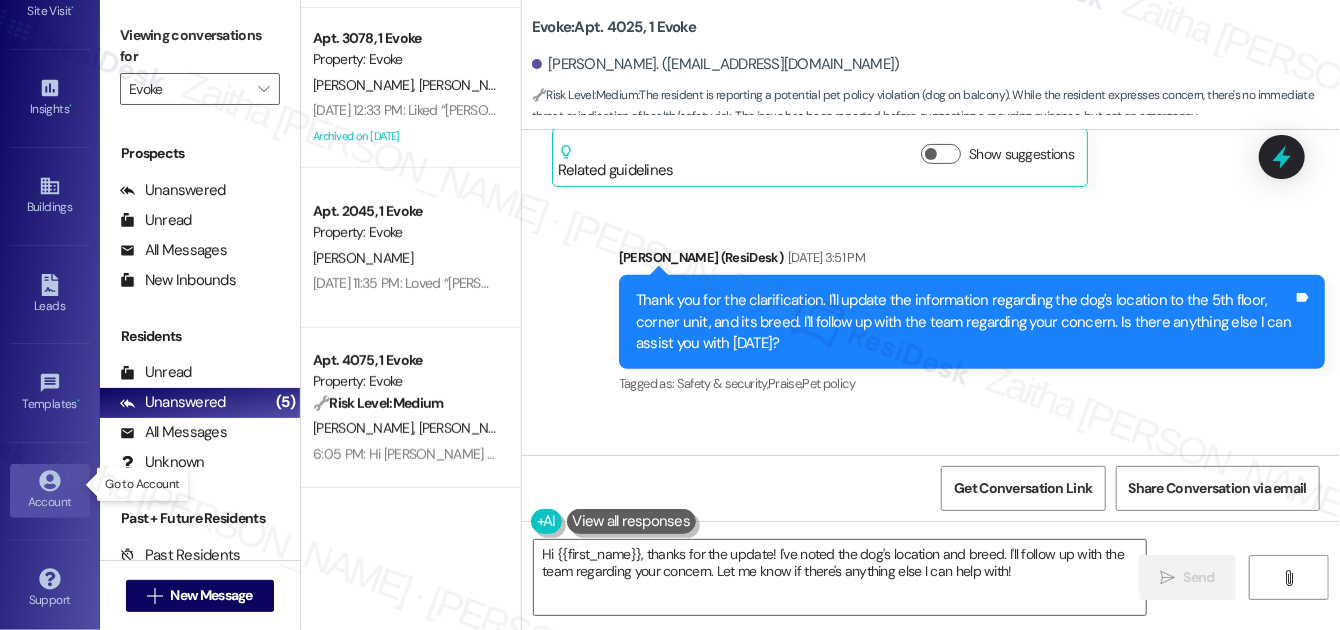 click on "Account" at bounding box center [50, 502] 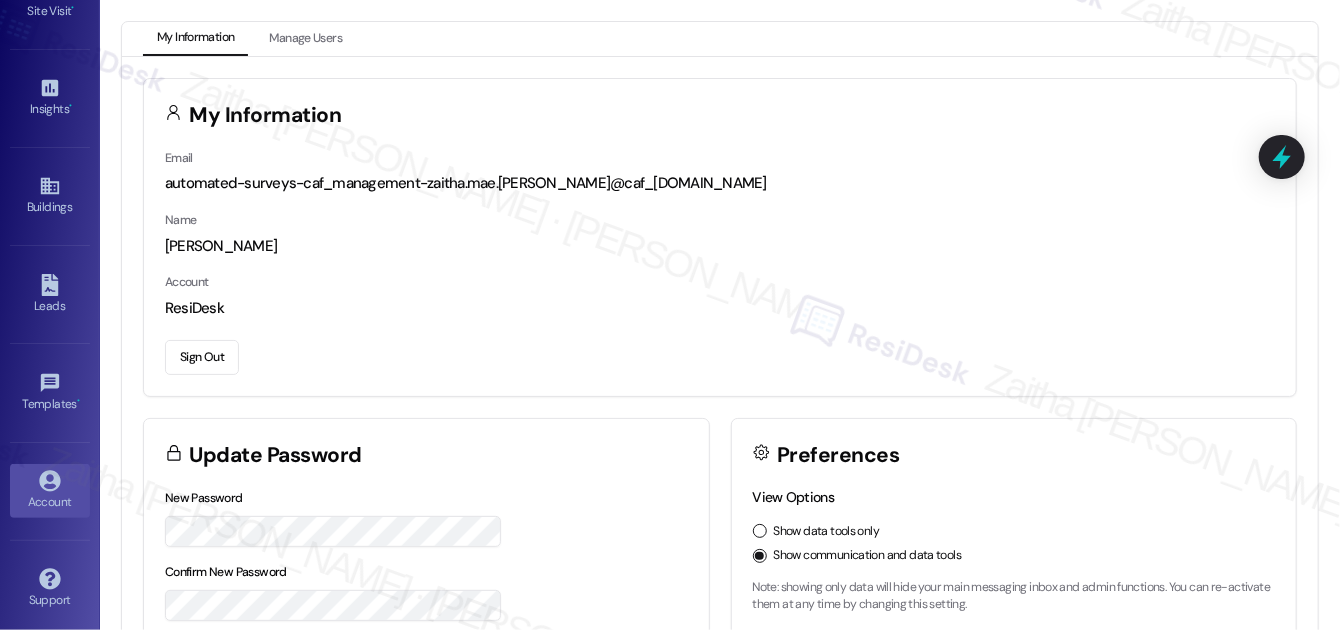 click on "Email automated-surveys-caf_management-zaitha.mae.[PERSON_NAME]@caf_[DOMAIN_NAME] Name [PERSON_NAME]   Account ResiDesk Sign Out" at bounding box center (720, 271) 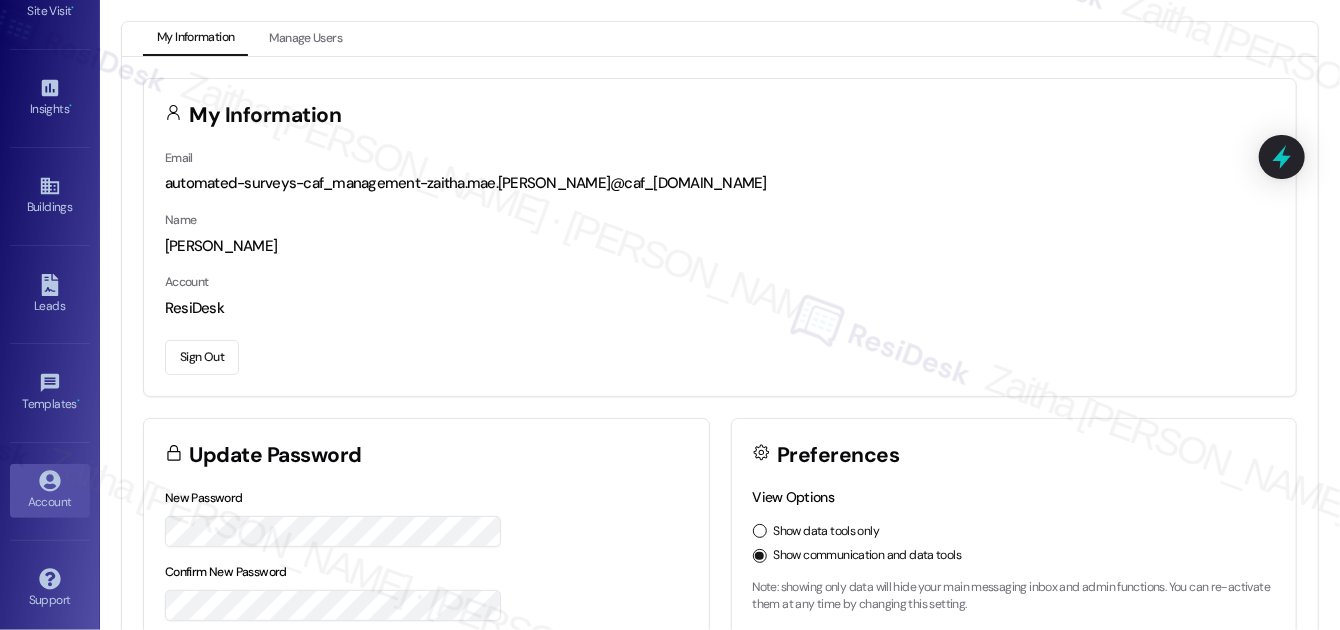 click on "Sign Out" at bounding box center (202, 357) 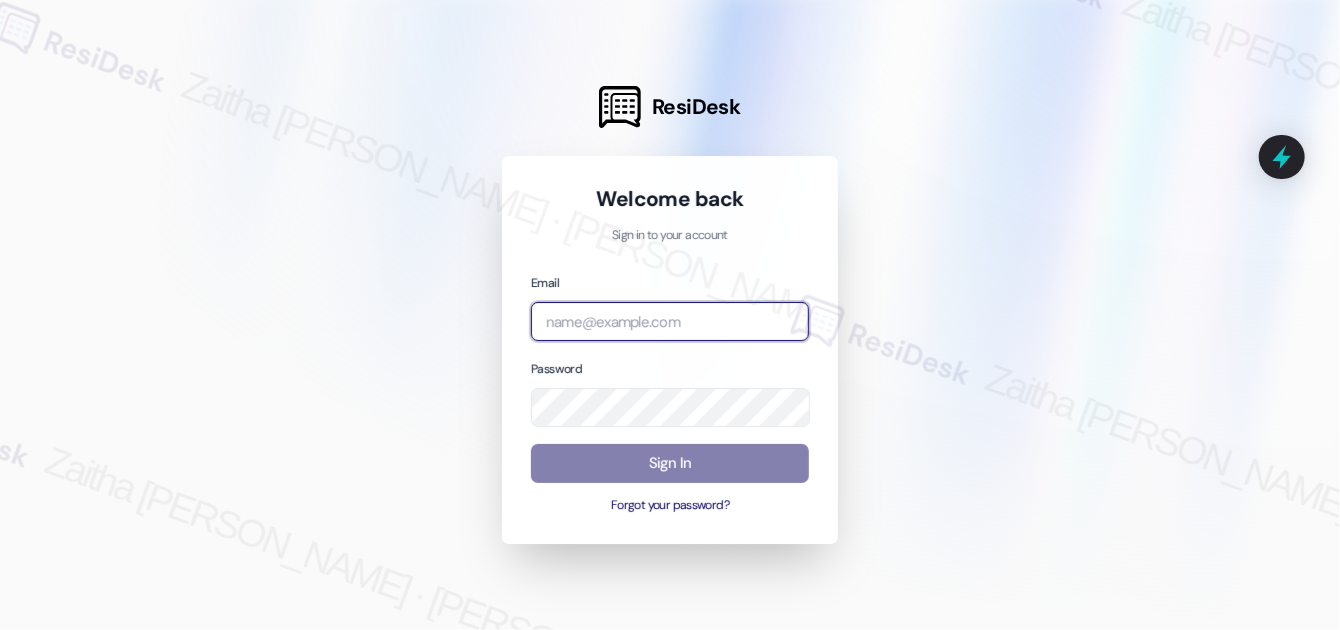 click at bounding box center [670, 321] 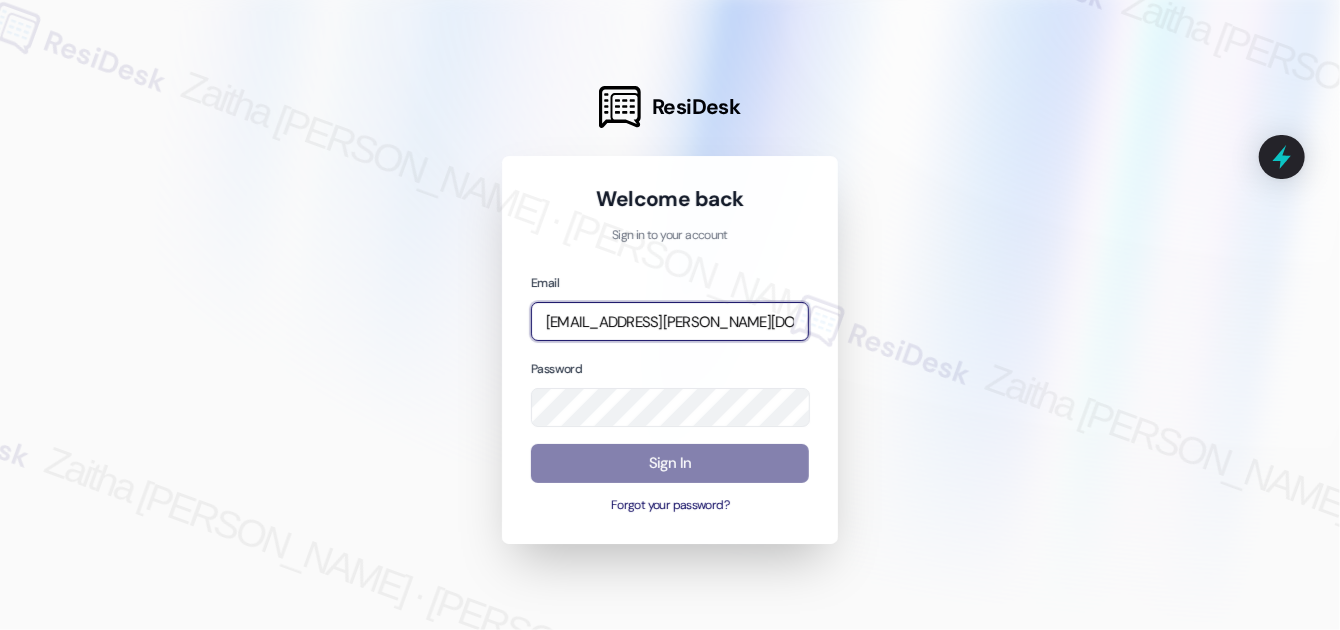 type on "[EMAIL_ADDRESS][PERSON_NAME][DOMAIN_NAME]" 